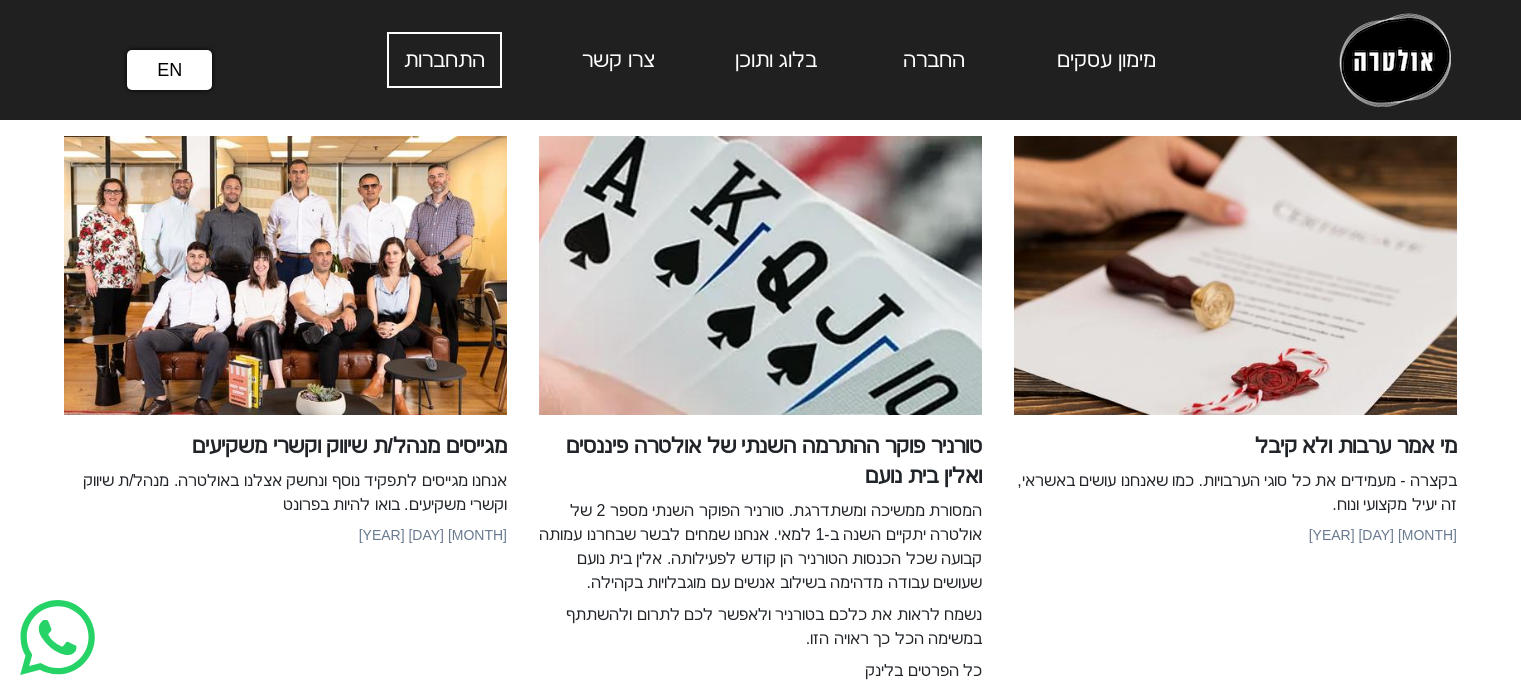 scroll, scrollTop: 0, scrollLeft: 0, axis: both 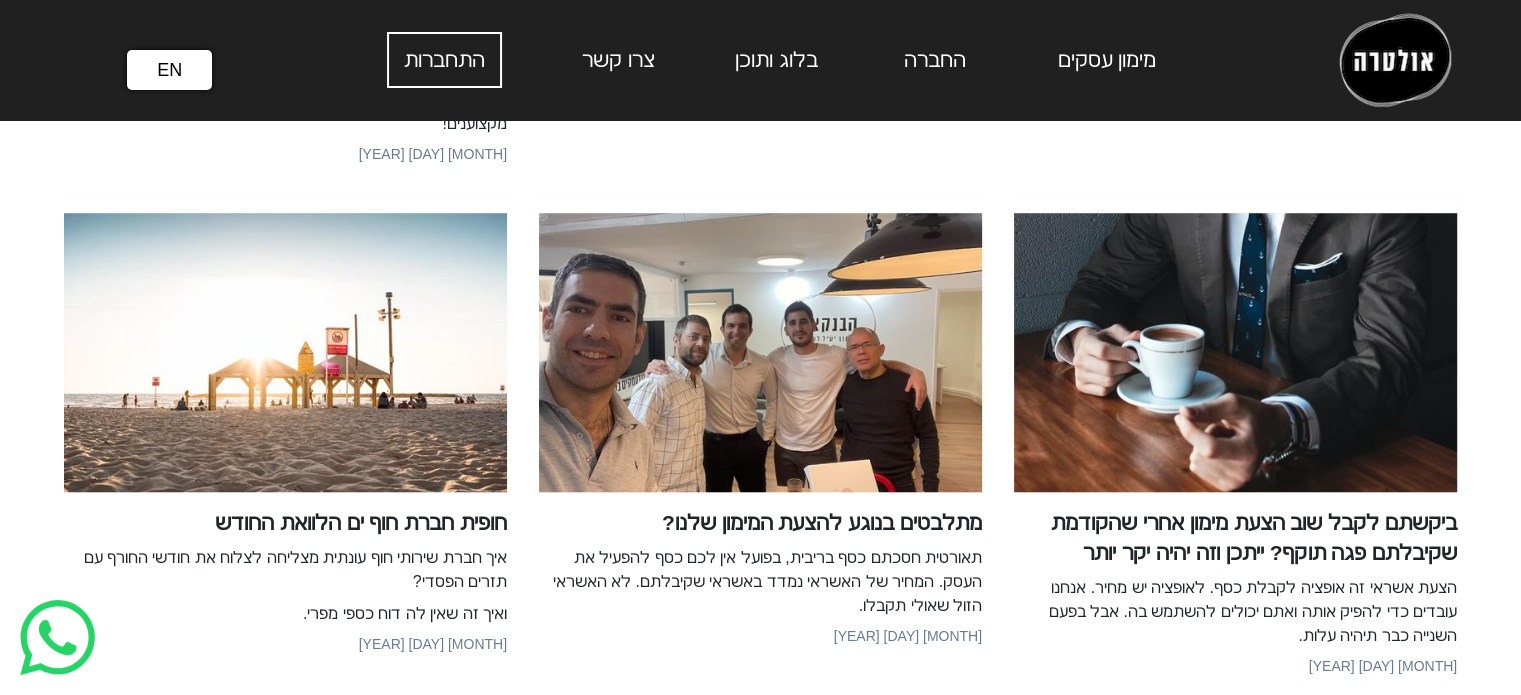 click on "התחברות" at bounding box center [444, 60] 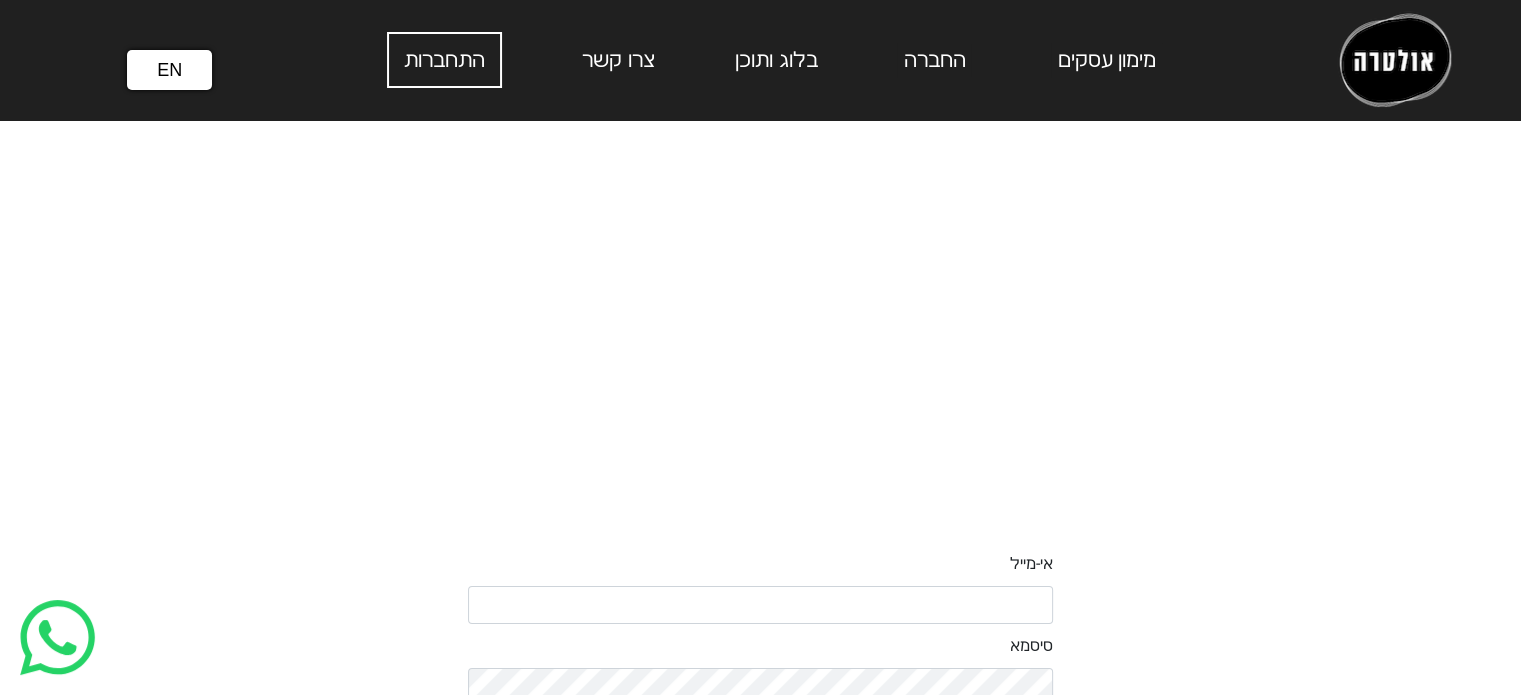 scroll, scrollTop: 0, scrollLeft: 0, axis: both 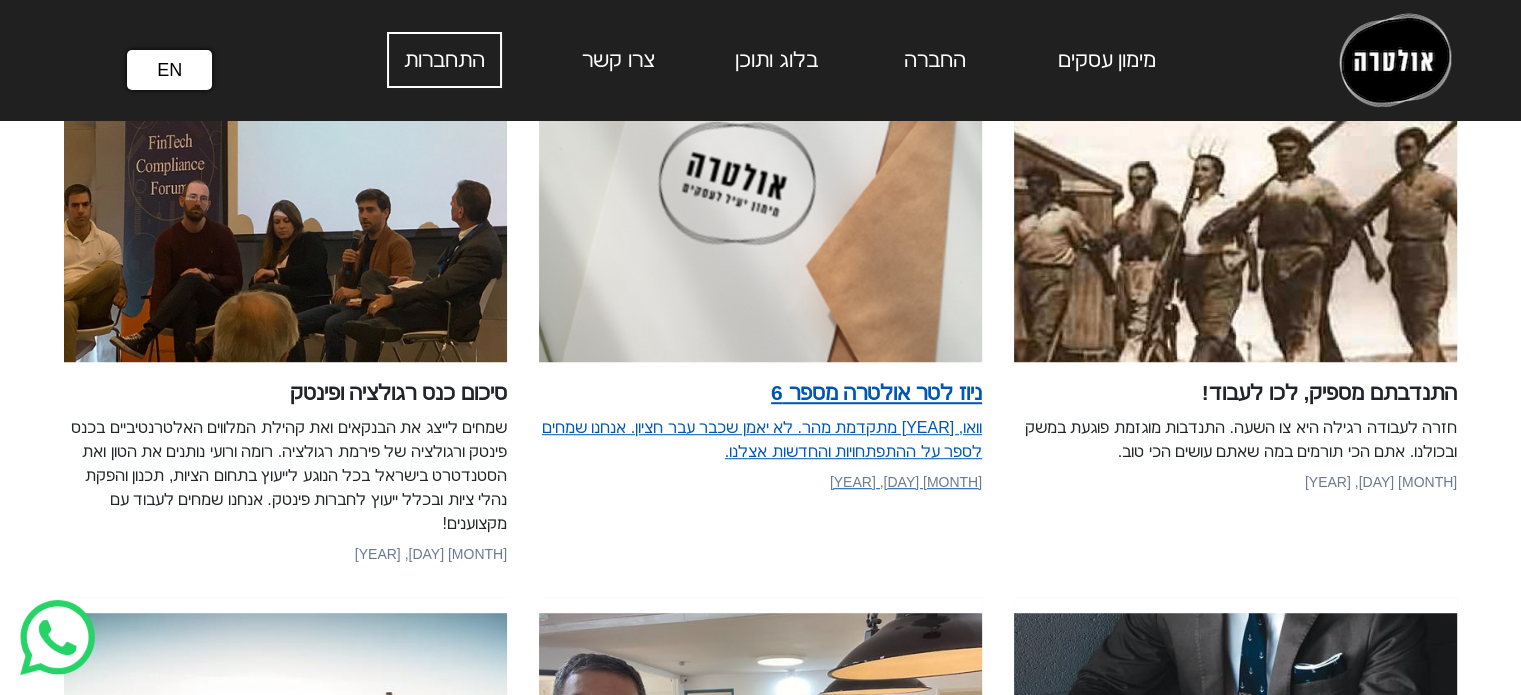 click on "ניוז לטר אולטרה מספר 6" at bounding box center (760, 393) 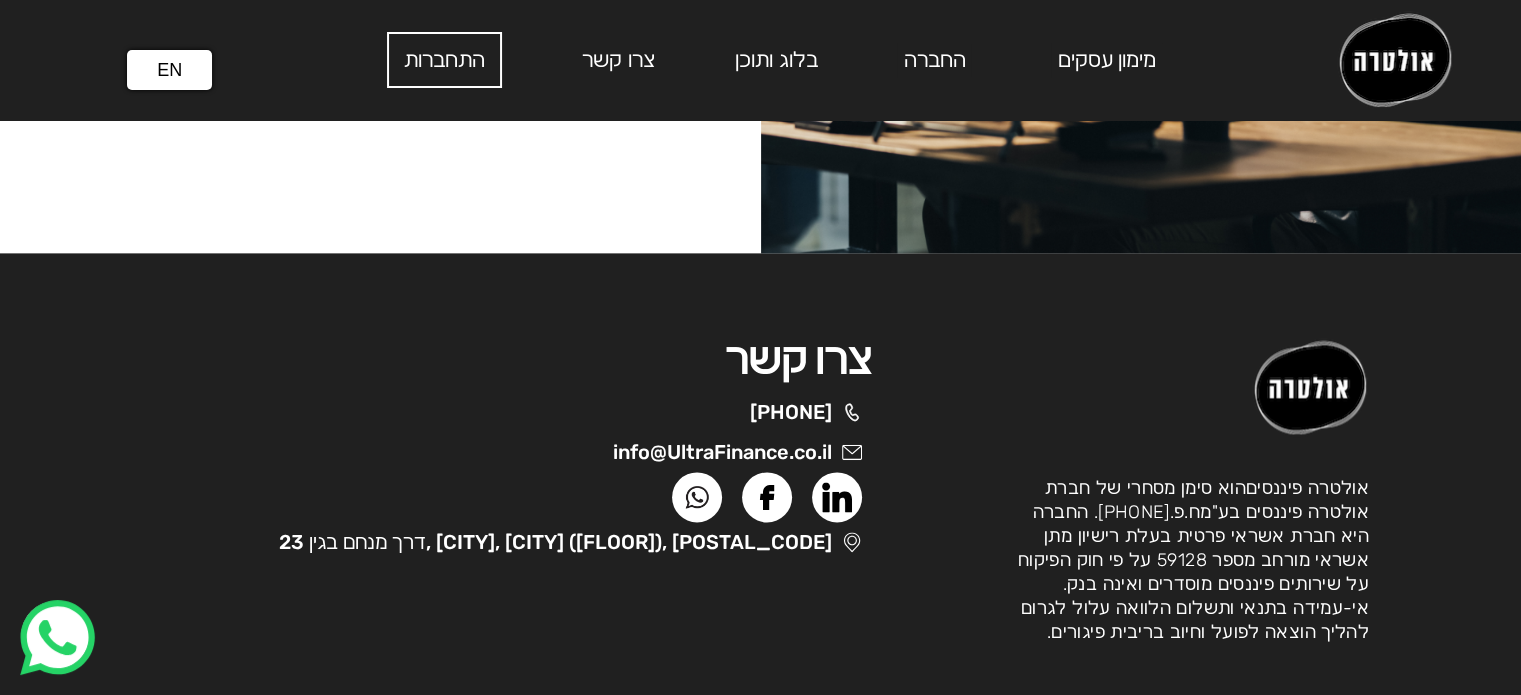 scroll, scrollTop: 2800, scrollLeft: 0, axis: vertical 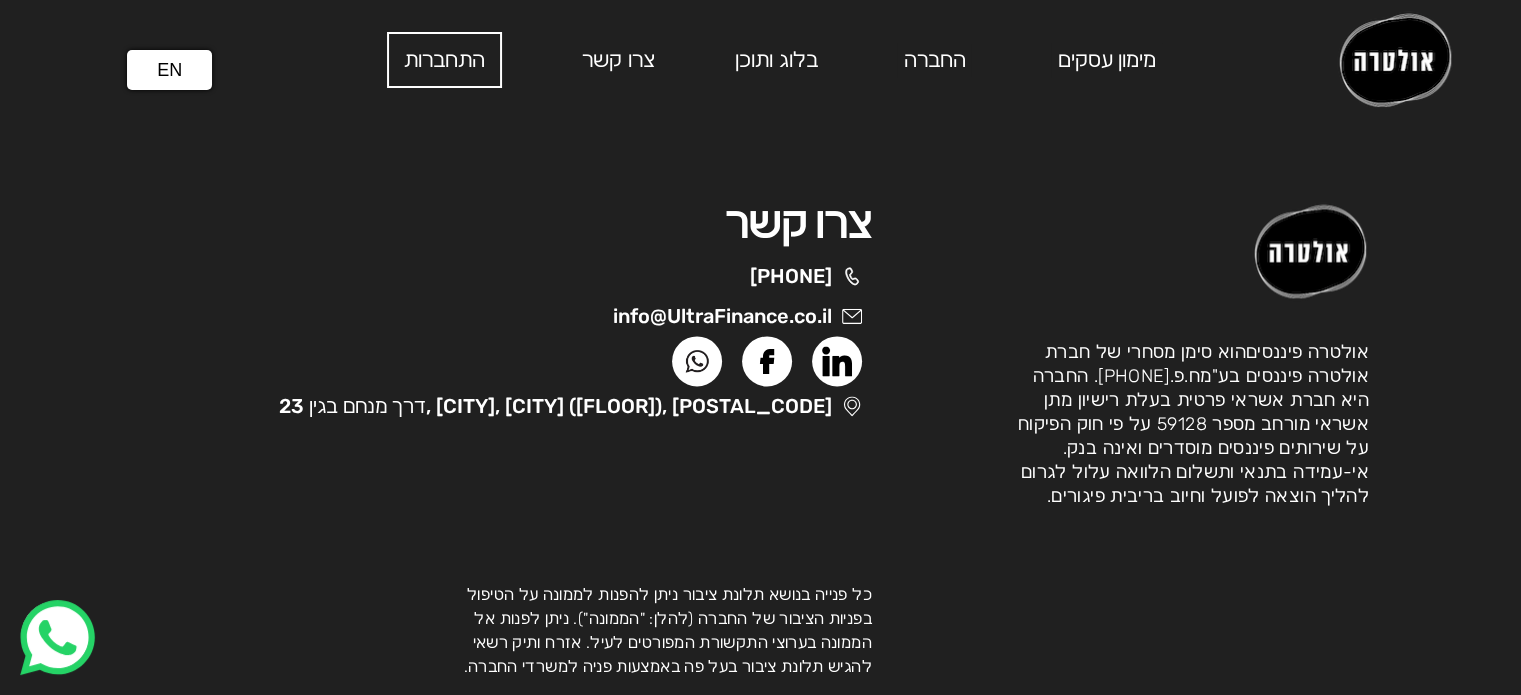 click on "צרו קשר" at bounding box center [512, 224] 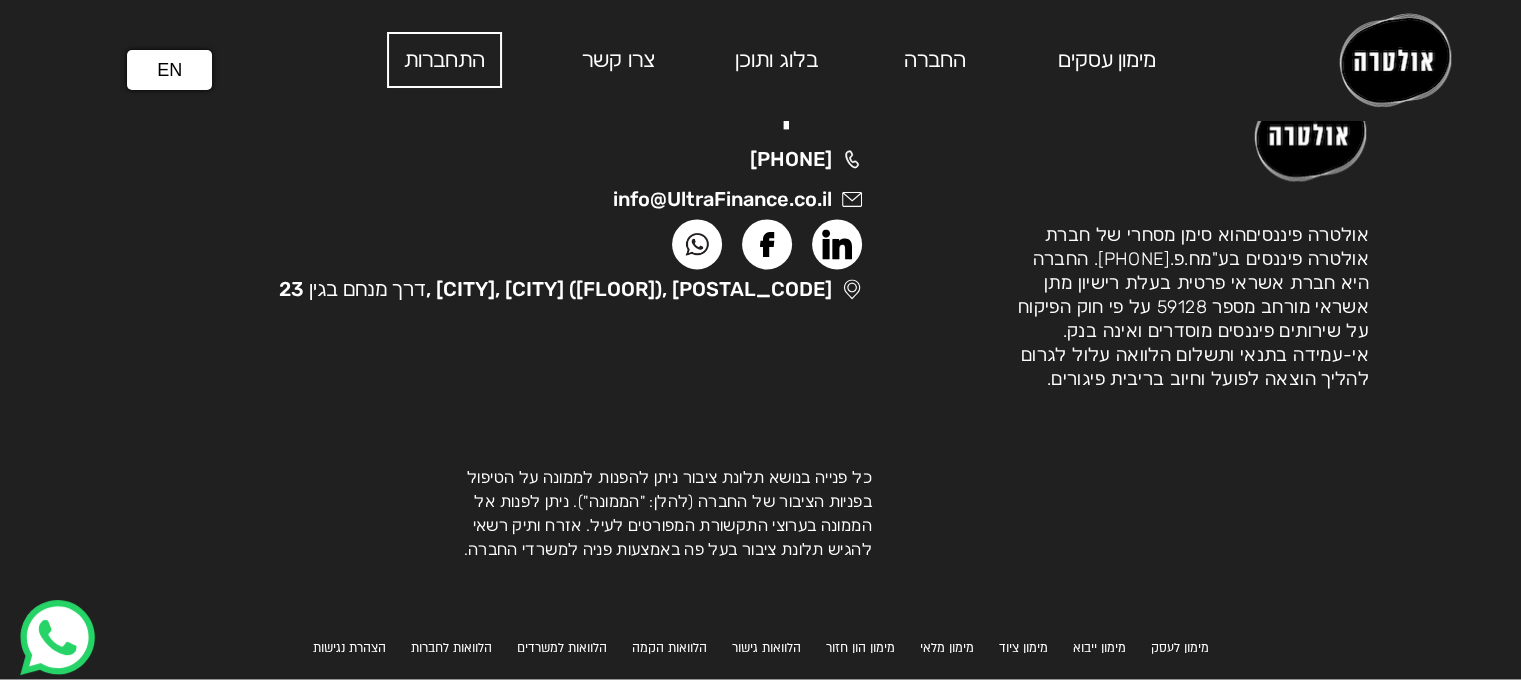 scroll, scrollTop: 2945, scrollLeft: 0, axis: vertical 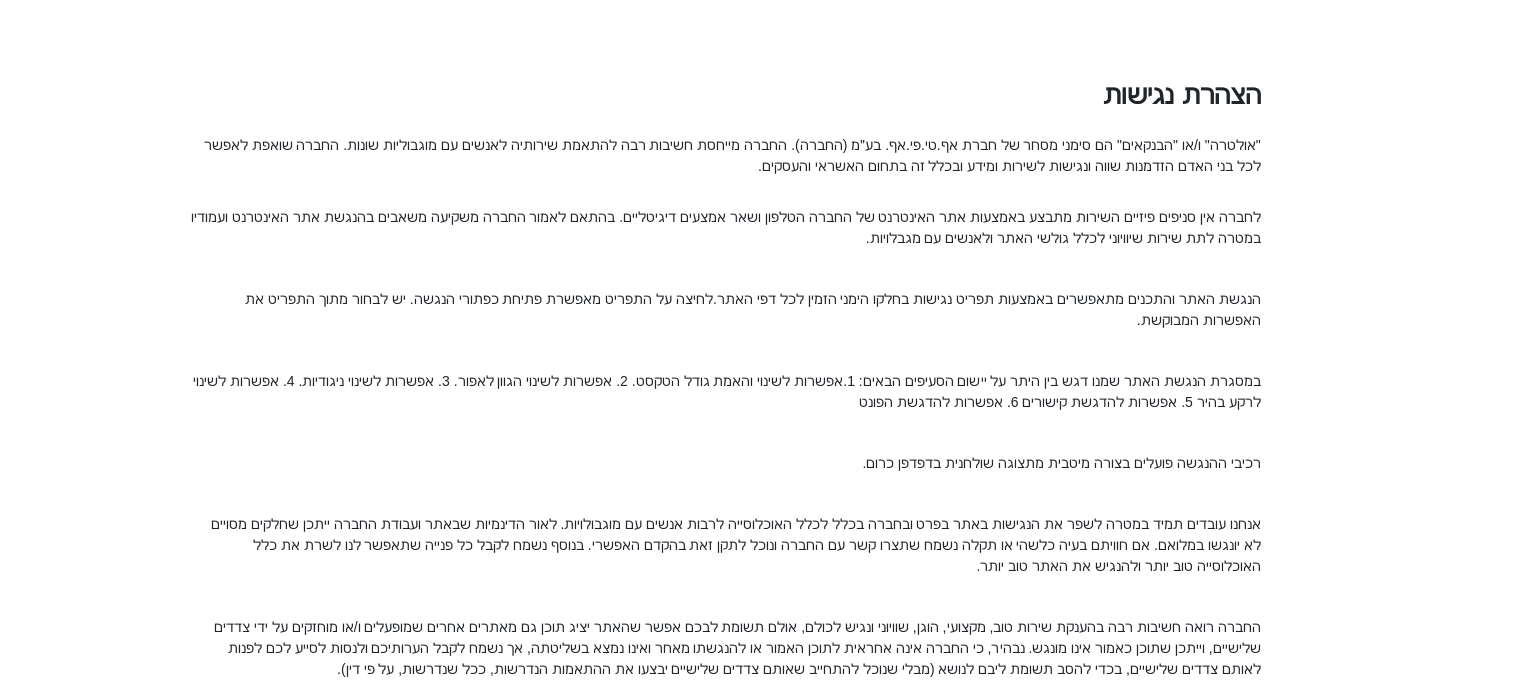 click on "הצהרת נגישות" at bounding box center (726, 95) 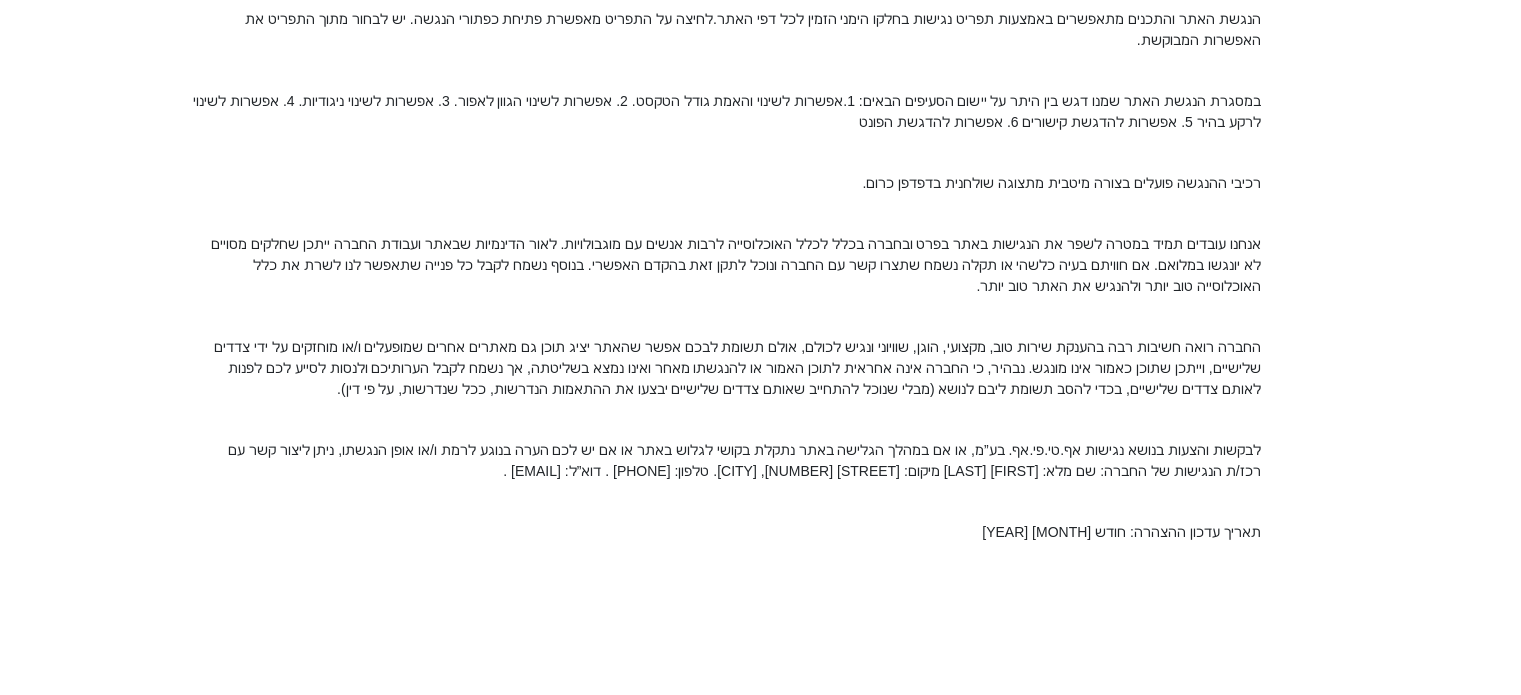 scroll, scrollTop: 0, scrollLeft: 0, axis: both 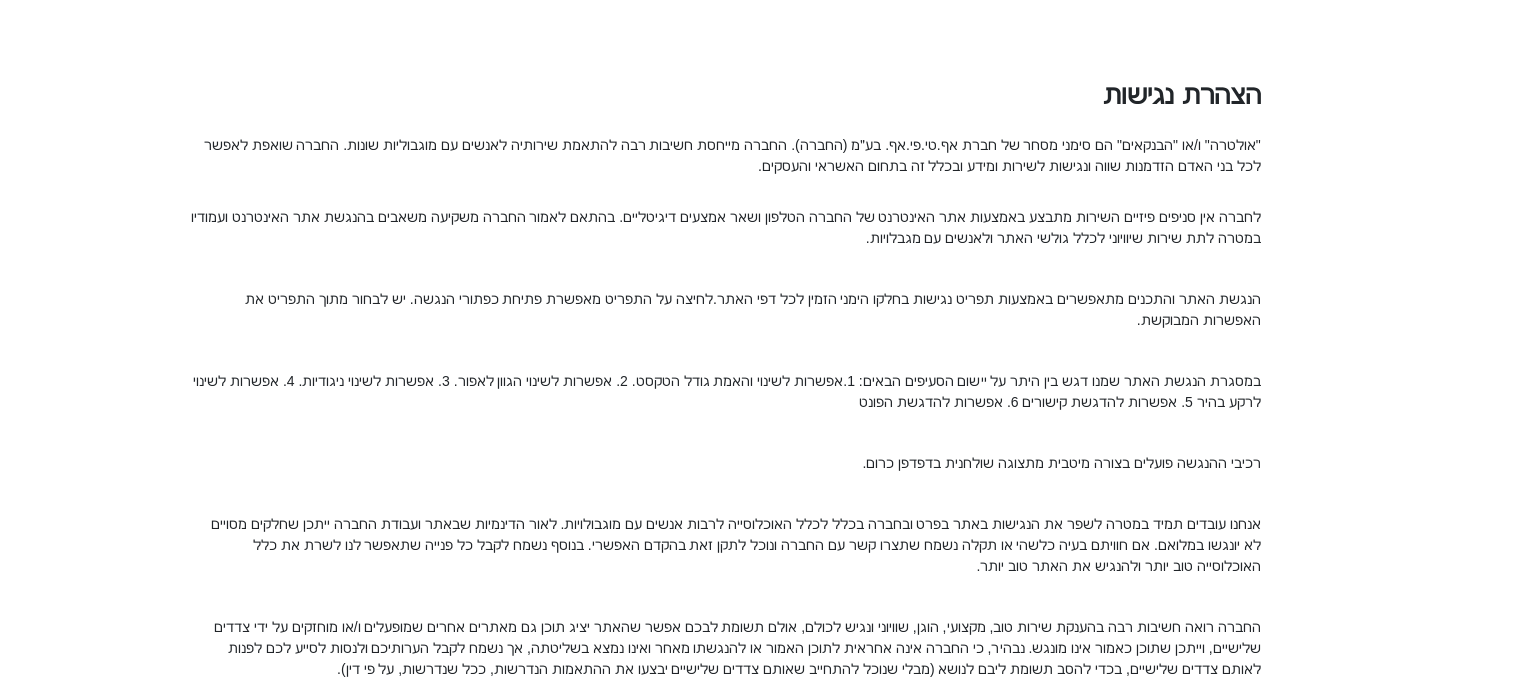 click on "הצהרת נגישות" at bounding box center (726, 95) 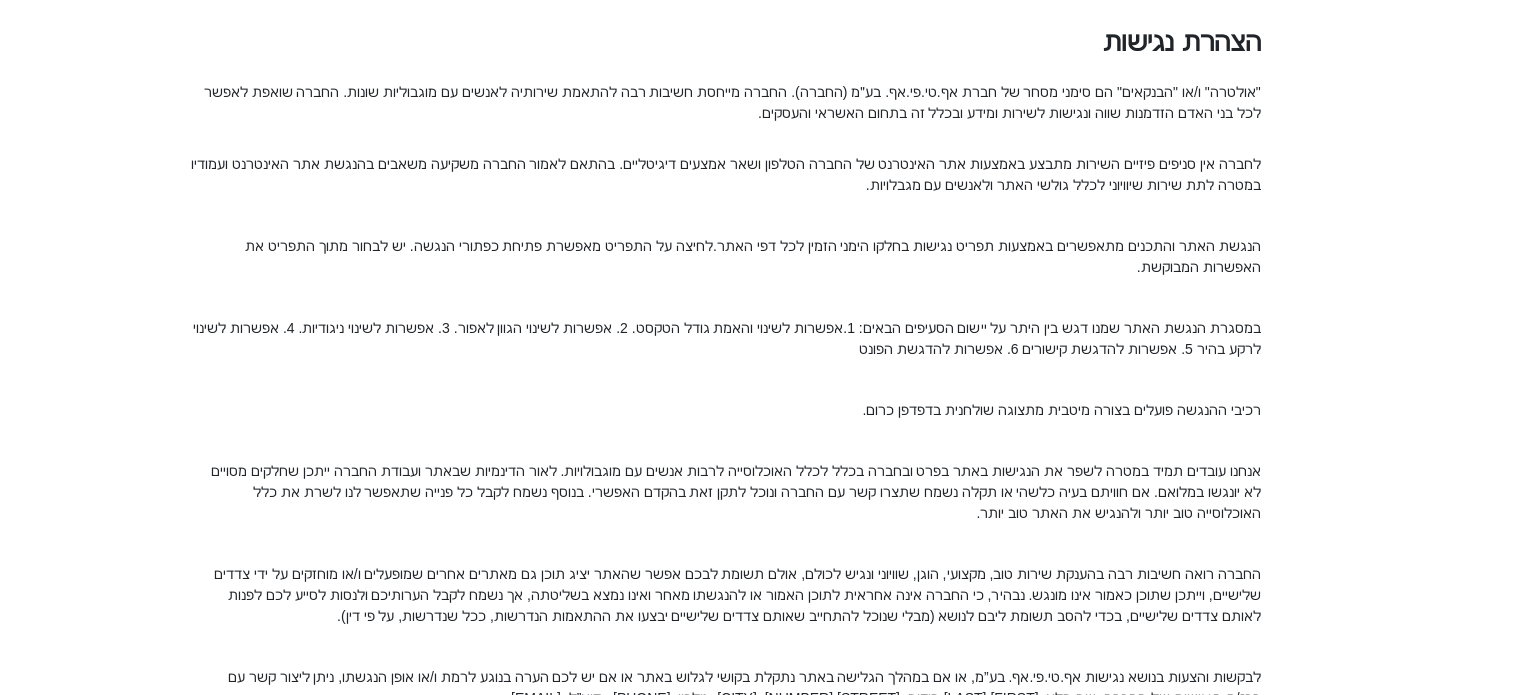 scroll, scrollTop: 280, scrollLeft: 0, axis: vertical 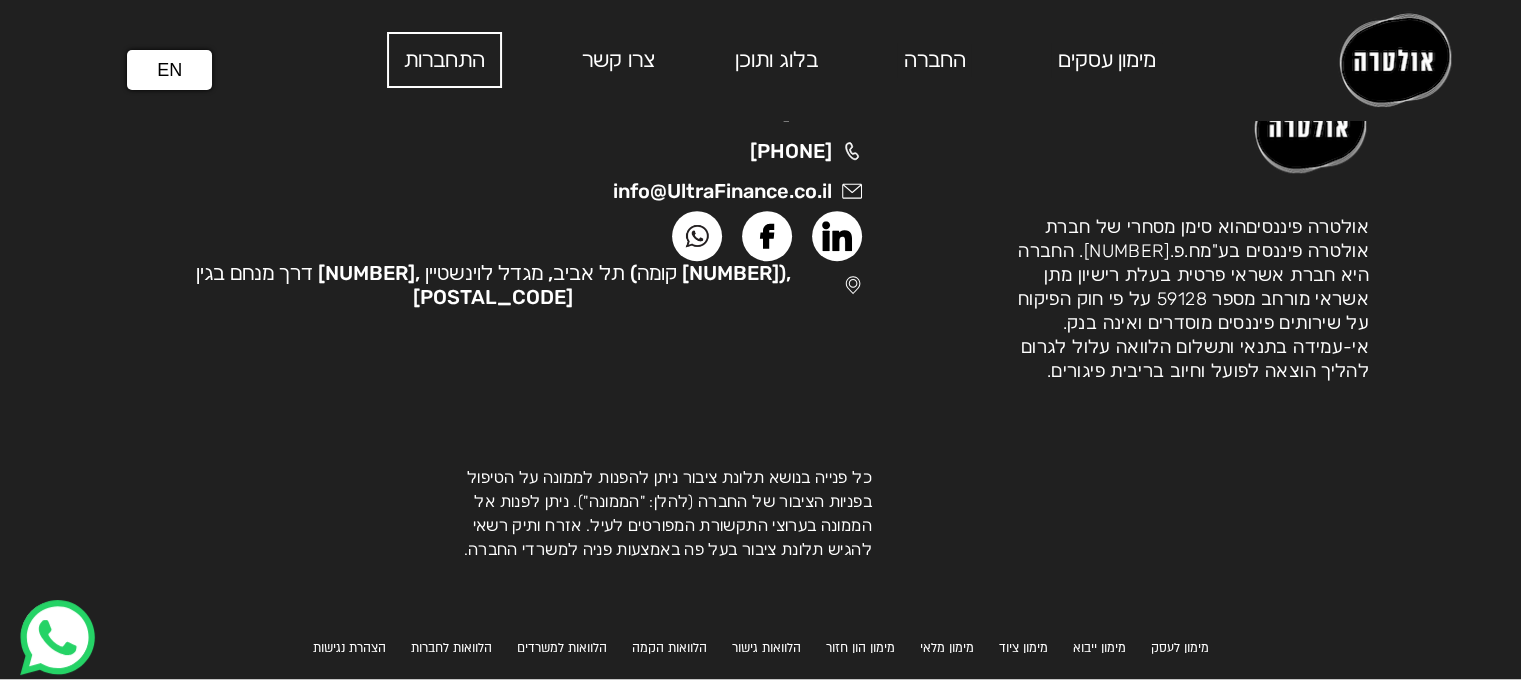 click on "הצהרת נגישות" at bounding box center (349, 648) 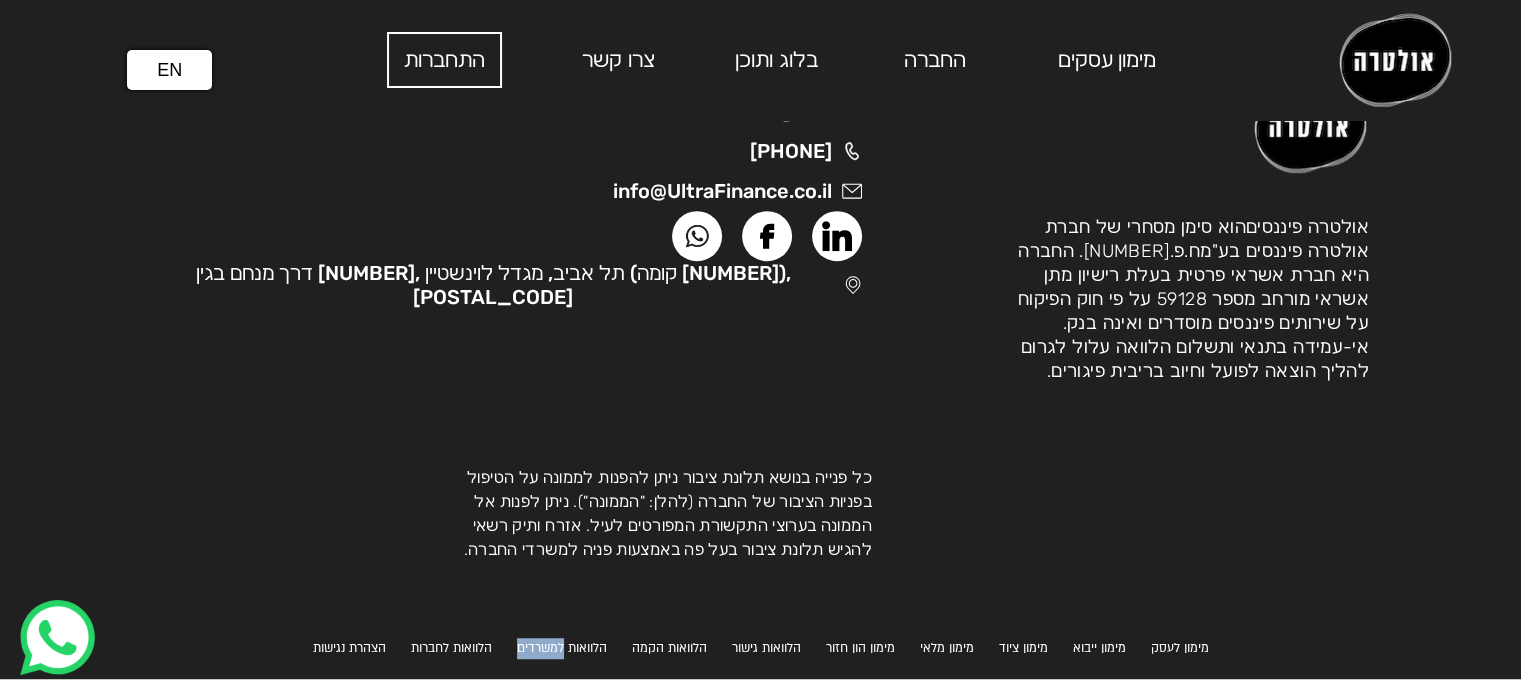 click on "הלוואות למשרדים" at bounding box center (349, 648) 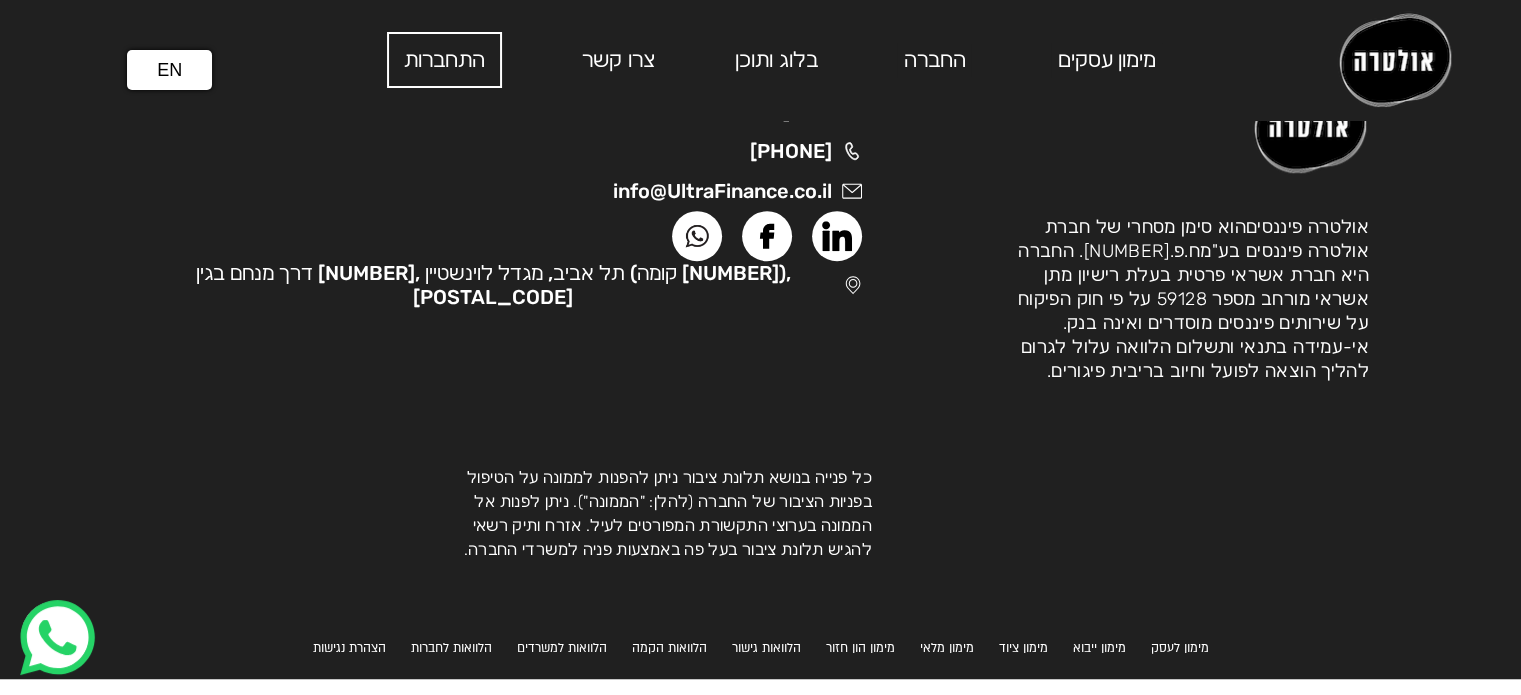 click on "צרו קשר 03-7408040 info@UltraFinance.co.il דרך מנחם בגין 23, תל אביב, מגדל לוינשטיין (קומה 12), 6618356 כל פנייה בנושא תלונת ציבור ניתן להפנות לממונה על הטיפול בפניות הציבור של החברה (להלן: "הממונה"). ניתן לפנות אל הממונה בערוצי התקשורת המפורטים לעיל. אזרח ותיק רשאי להגיש תלונת ציבור בעל פה באמצעות פניה למשרדי החברה. אולטרה פיננסים  הוא סימן מסחרי של חברת אולטרה פיננסים בע"מ  ח.פ.  515953990 . החברה היא חברת אשראי פרטית בעלת רישיון מתן אשראי מורחב מספר 59128 על פי חוק הפיקוח על שירותים פיננסים מוסדרים ואינה בנק. אי-עמידה בתנאי ותשלום הלוואה עלול לגרום להליך הוצאה לפועל וחיוב בריבית פיגורים." at bounding box center [760, 314] 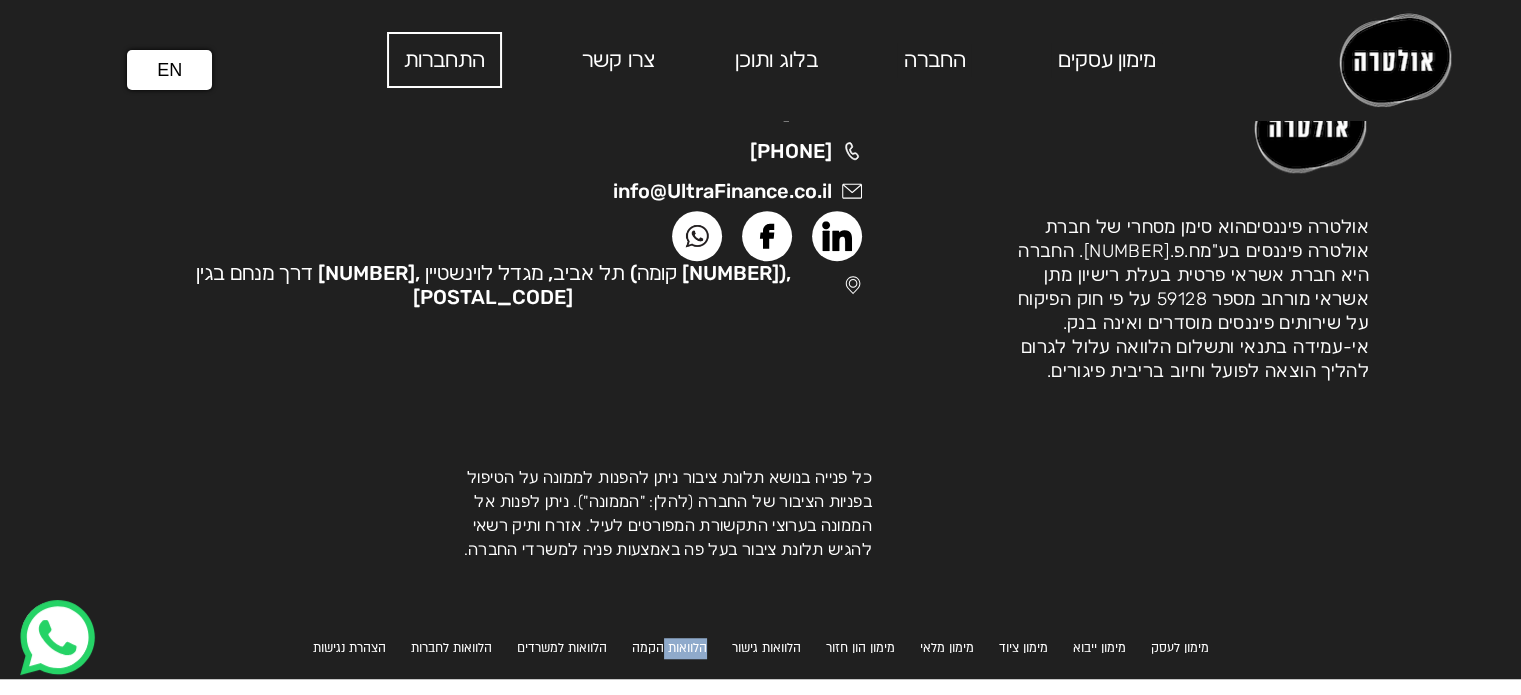 click on "הלוואות הקמה" at bounding box center (349, 648) 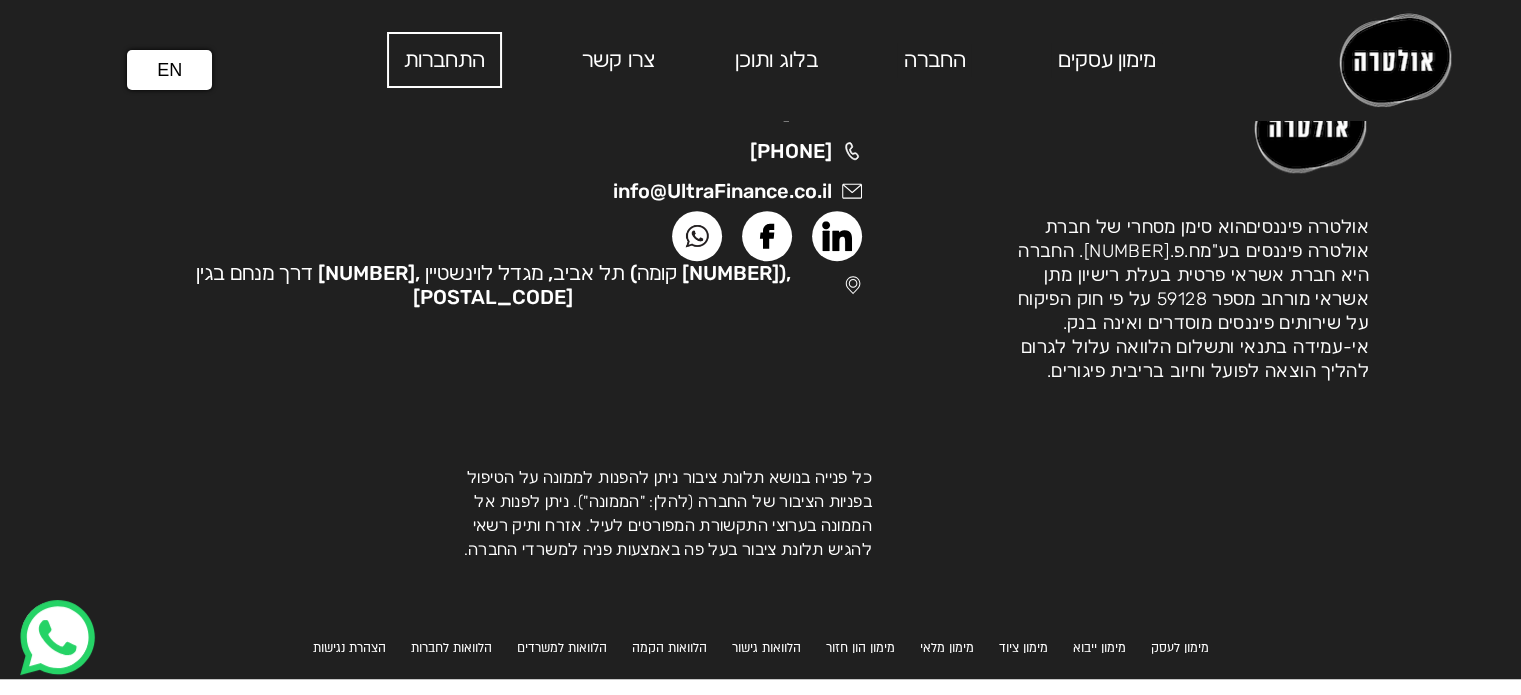 click on "הלוואות גישור" at bounding box center (349, 648) 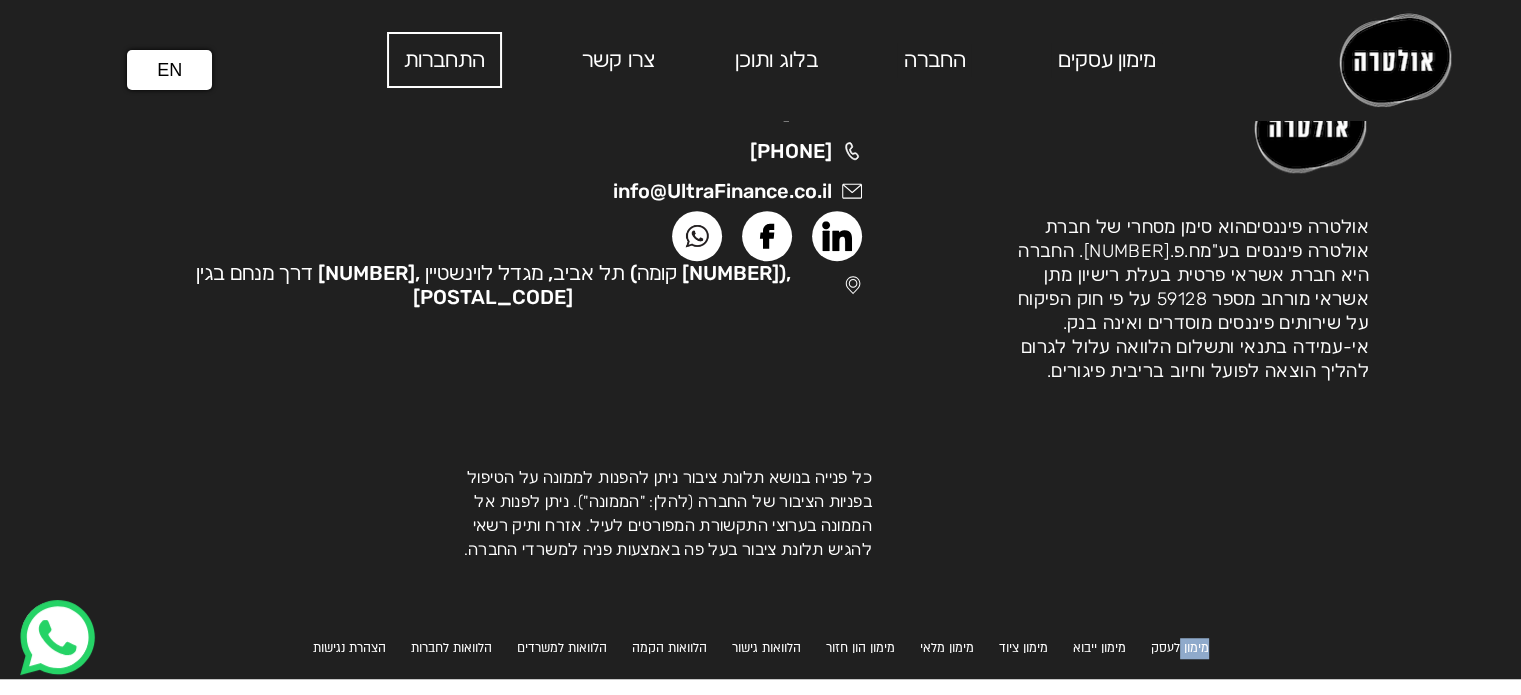 click on "מימון לעסק" at bounding box center (349, 648) 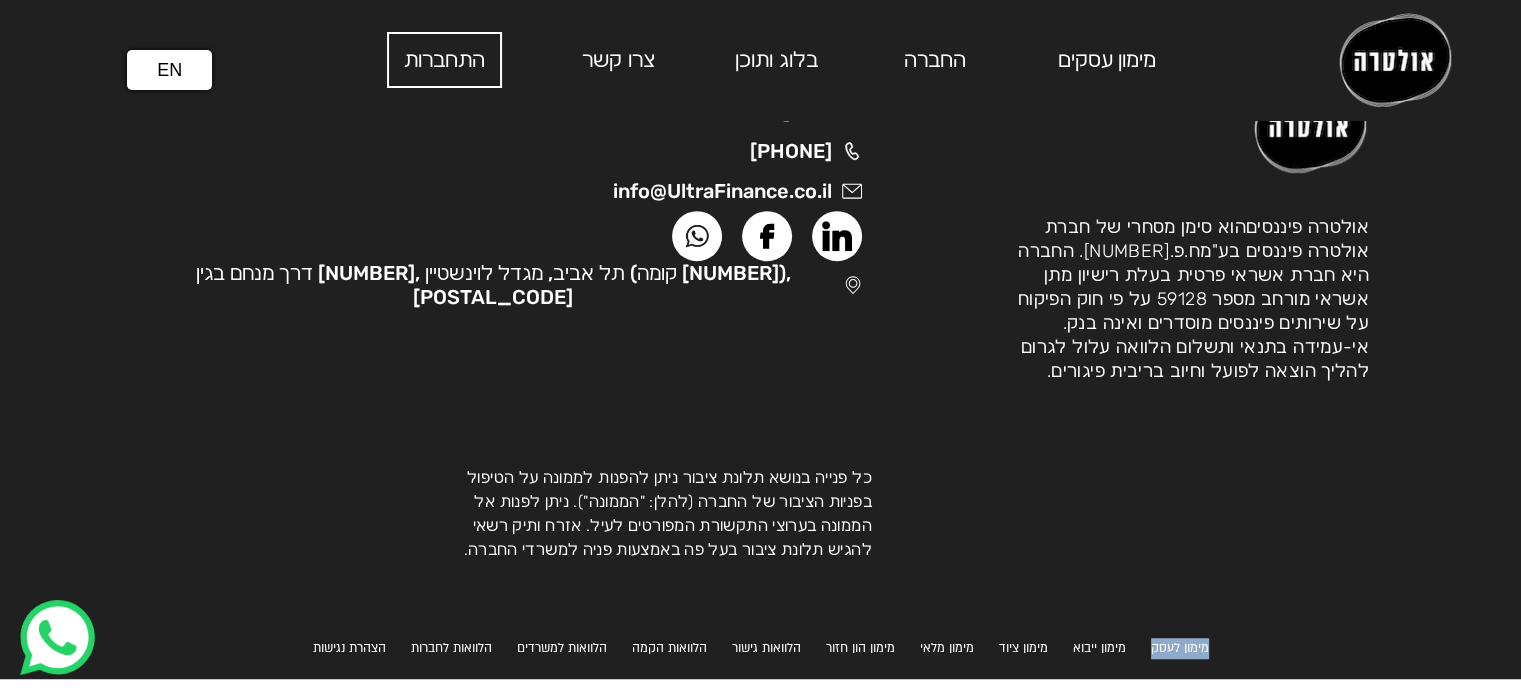 click on "מימון לעסק" at bounding box center (349, 648) 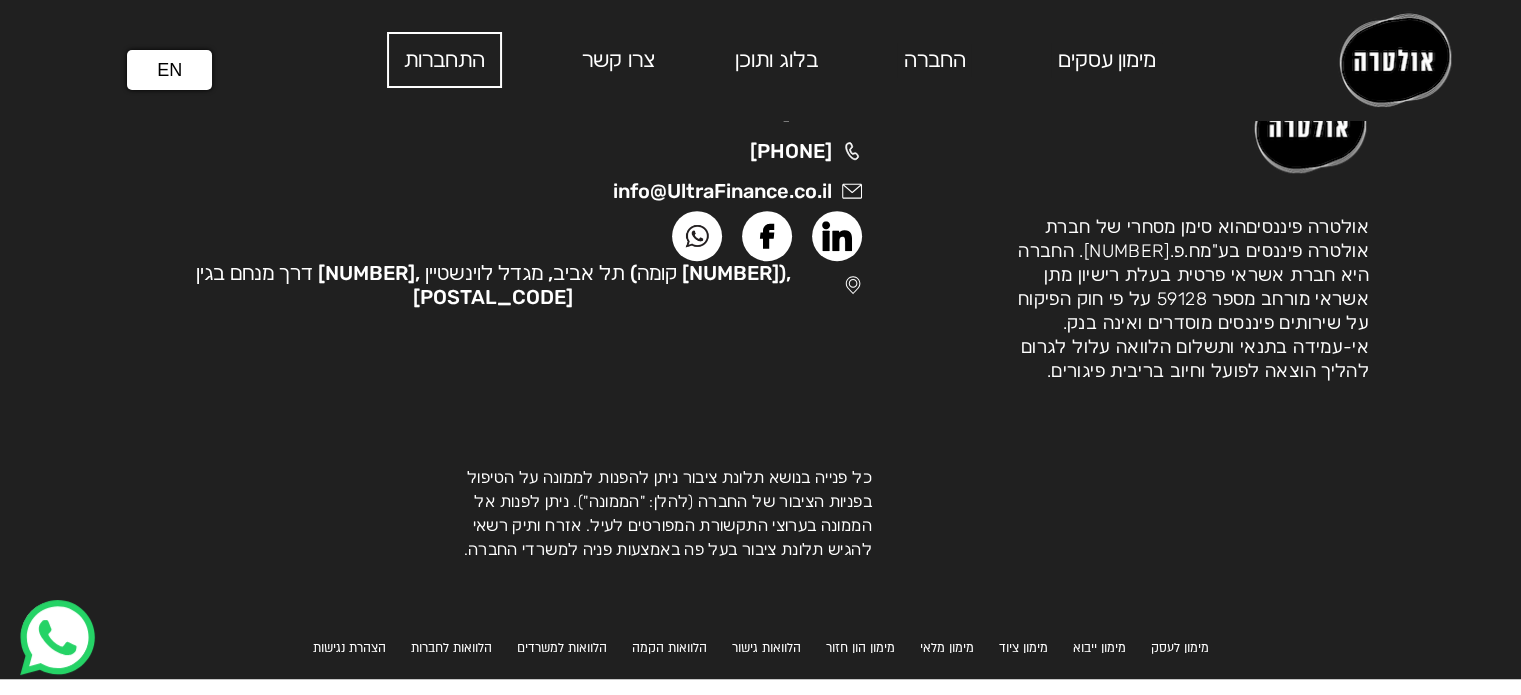 click on "הצהרת נגישות הלוואות לחברות הלוואות למשרדים הלוואות הקמה הלוואות גישור מימון הון חזור מימון מלאי מימון ציוד מימון ייבוא מימון לעסק" at bounding box center [760, 658] 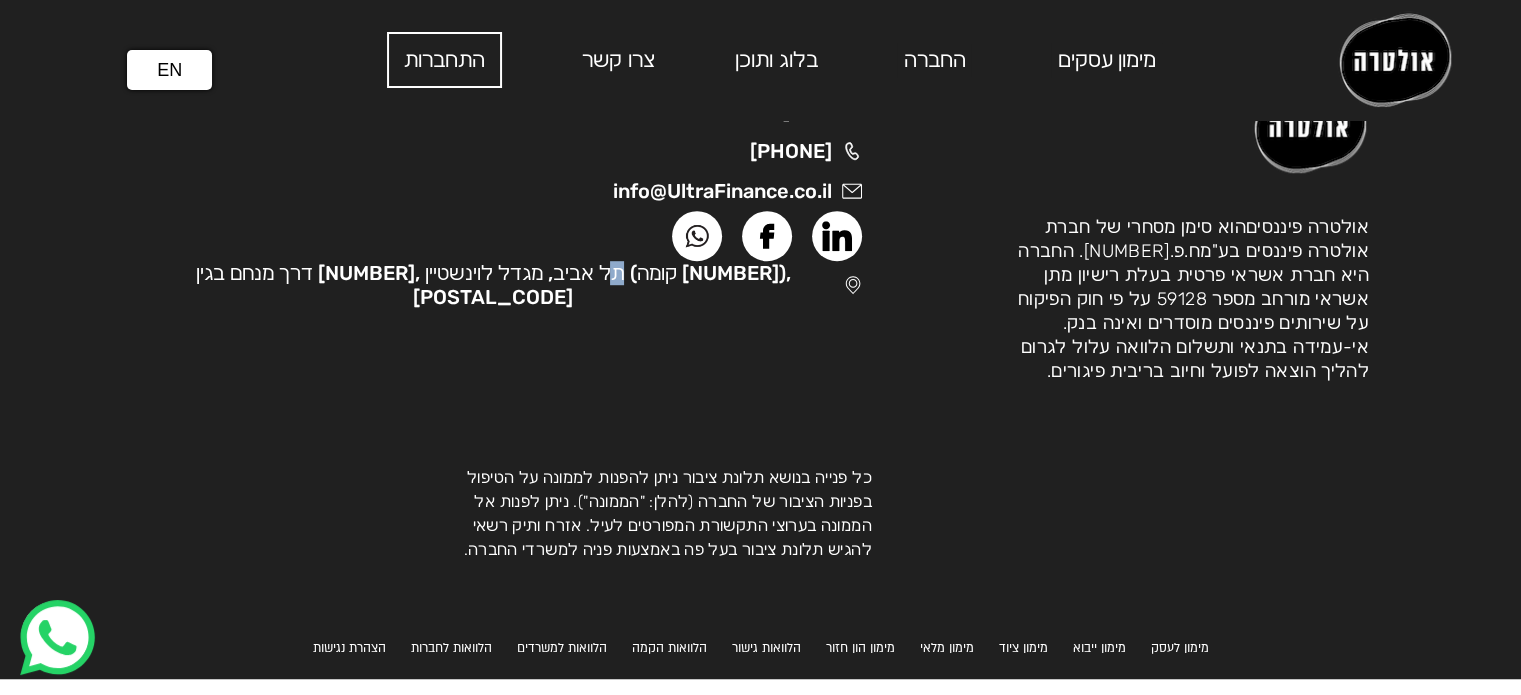 click on "צרו קשר 03-7408040 info@UltraFinance.co.il דרך מנחם בגין 23, תל אביב, מגדל לוינשטיין (קומה 12), 6618356 כל פנייה בנושא תלונת ציבור ניתן להפנות לממונה על הטיפול בפניות הציבור של החברה (להלן: "הממונה"). ניתן לפנות אל הממונה בערוצי התקשורת המפורטים לעיל. אזרח ותיק רשאי להגיש תלונת ציבור בעל פה באמצעות פניה למשרדי החברה. אולטרה פיננסים  הוא סימן מסחרי של חברת אולטרה פיננסים בע"מ  ח.פ.  515953990 . החברה היא חברת אשראי פרטית בעלת רישיון מתן אשראי מורחב מספר 59128 על פי חוק הפיקוח על שירותים פיננסים מוסדרים ואינה בנק. אי-עמידה בתנאי ותשלום הלוואה עלול לגרום להליך הוצאה לפועל וחיוב בריבית פיגורים." at bounding box center (760, 314) 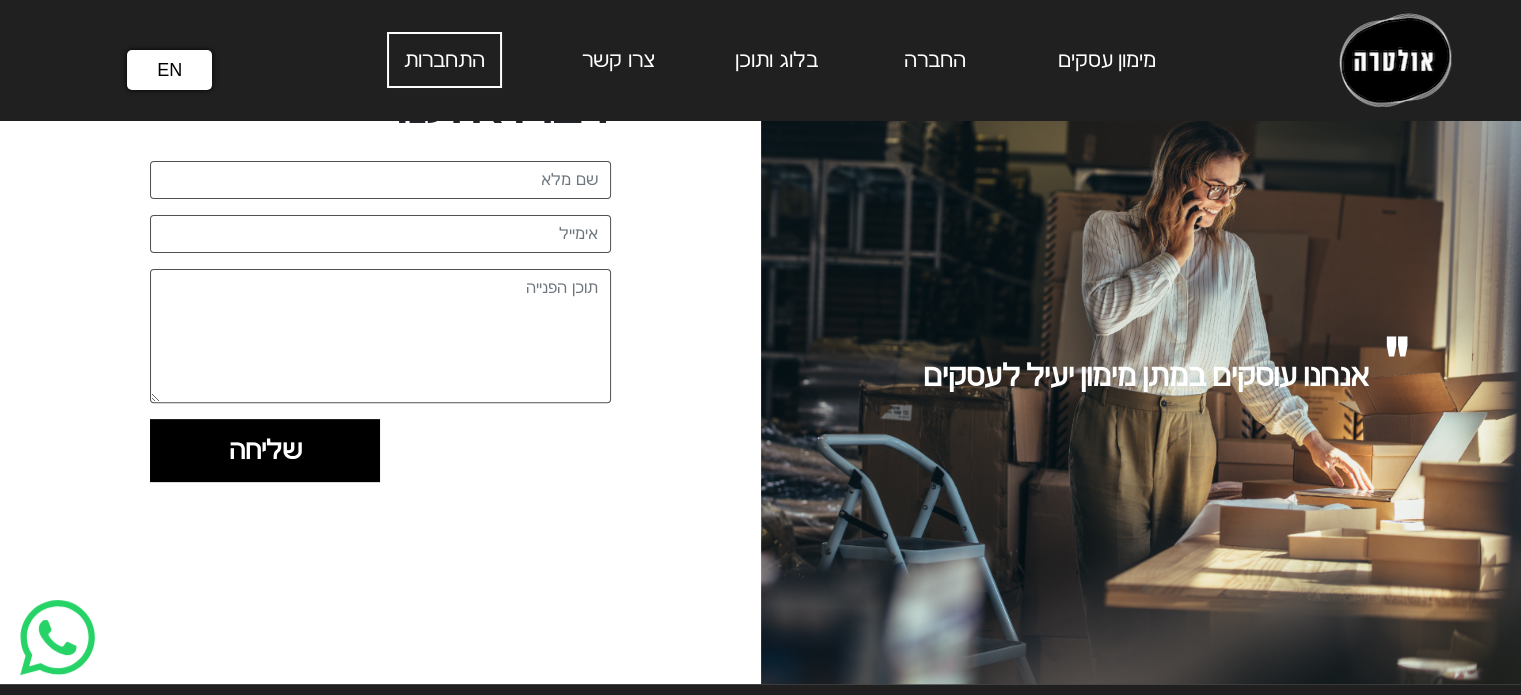 scroll, scrollTop: 8267, scrollLeft: 0, axis: vertical 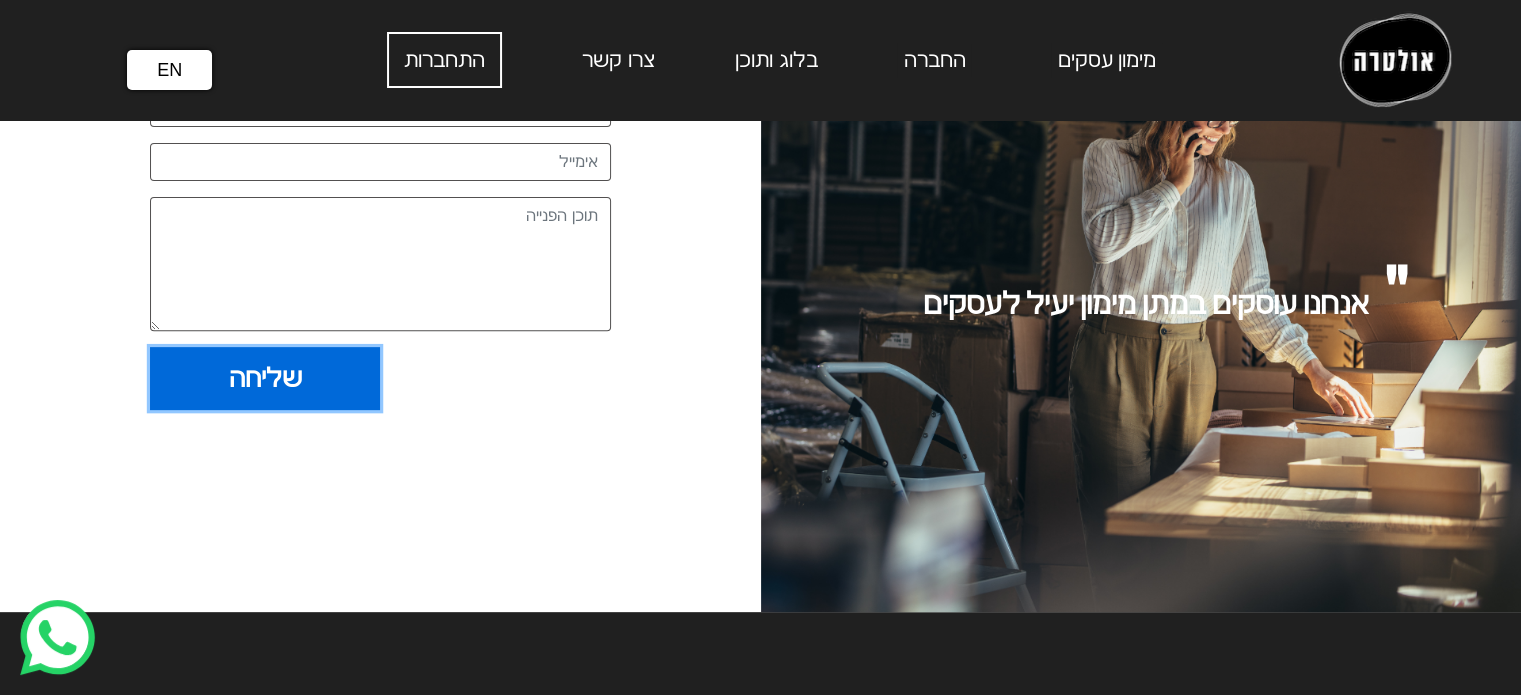 click on "שליחה" at bounding box center (265, 378) 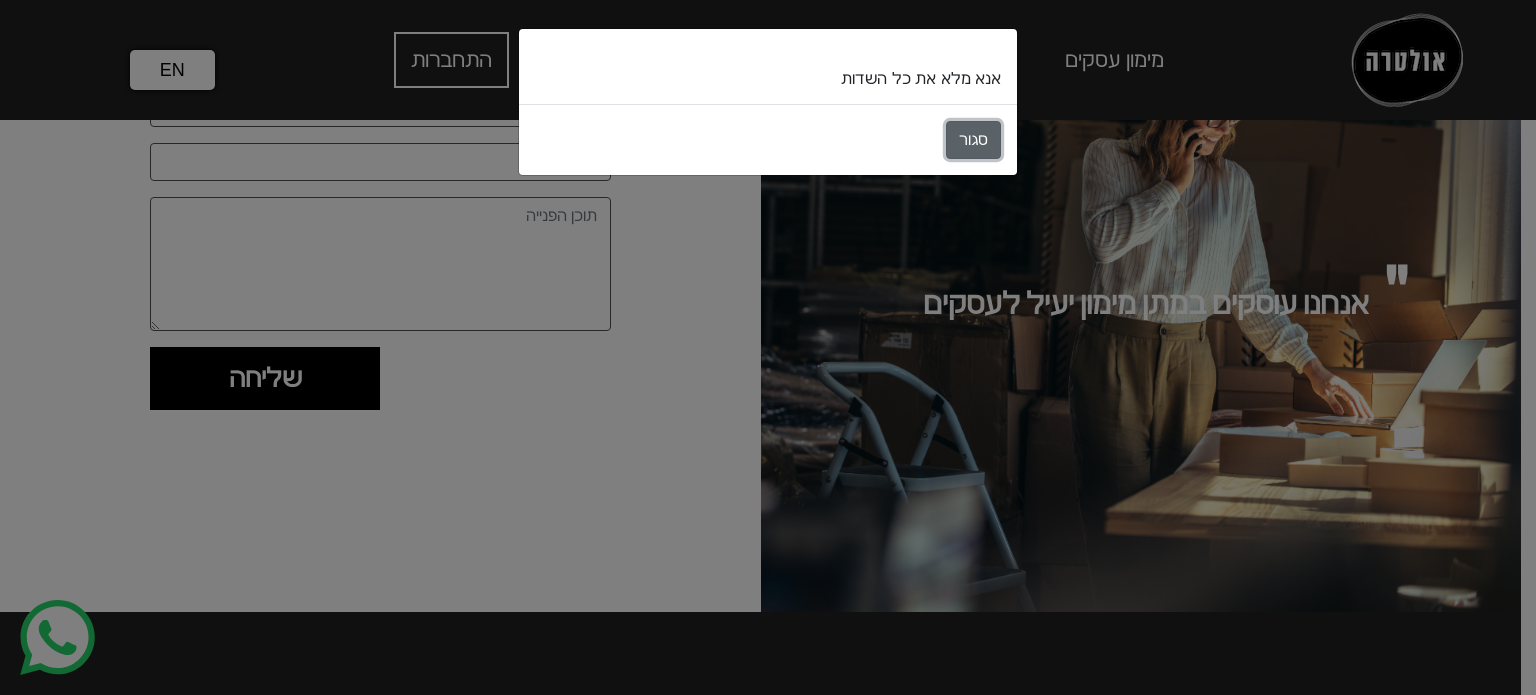 click on "סגור" at bounding box center [973, 140] 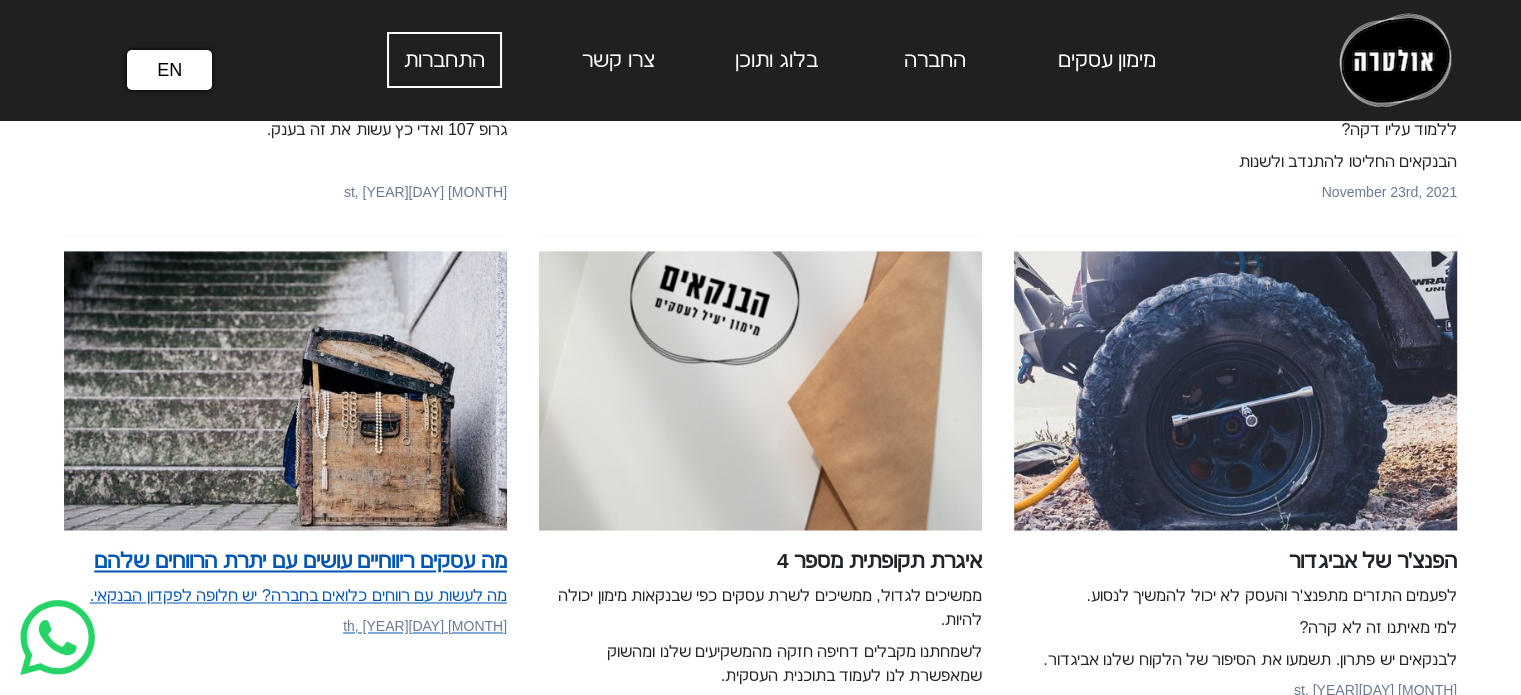scroll, scrollTop: 3067, scrollLeft: 0, axis: vertical 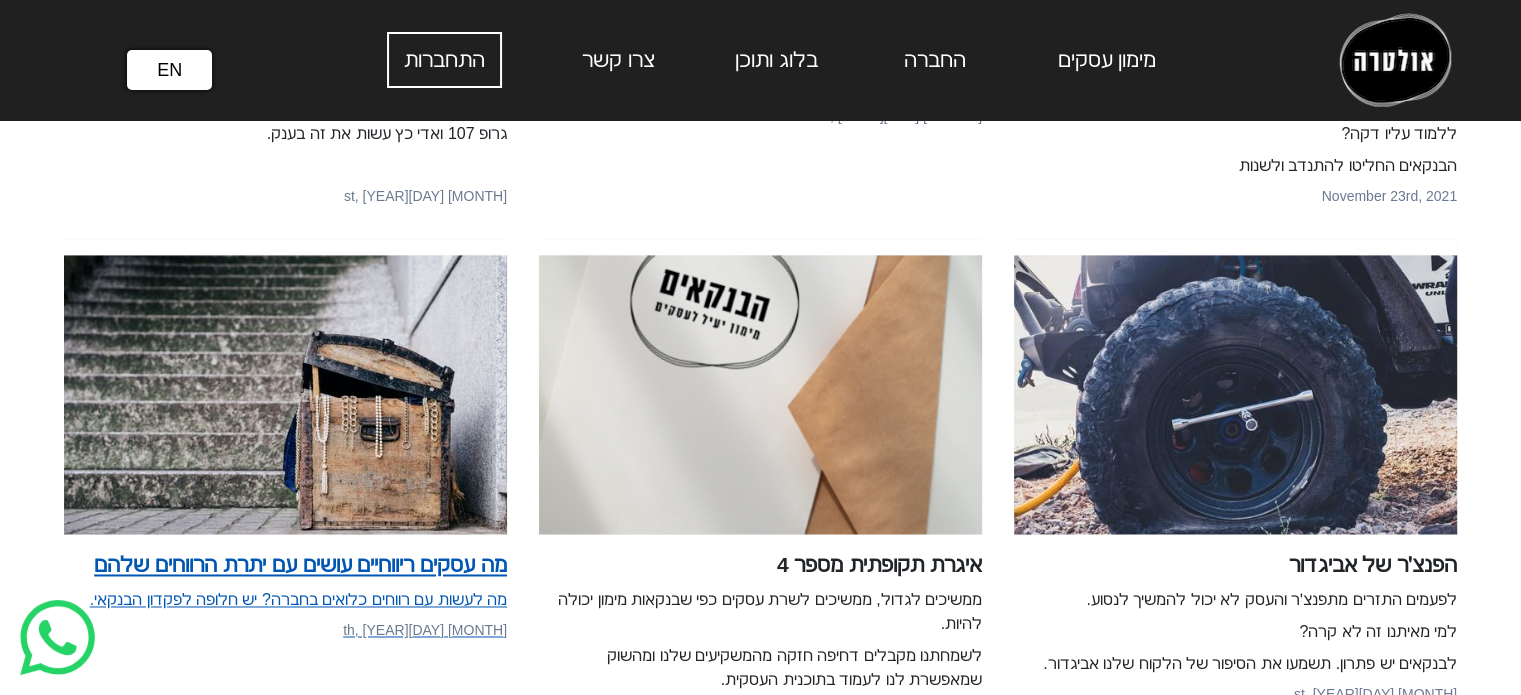 click at bounding box center [285, 386] 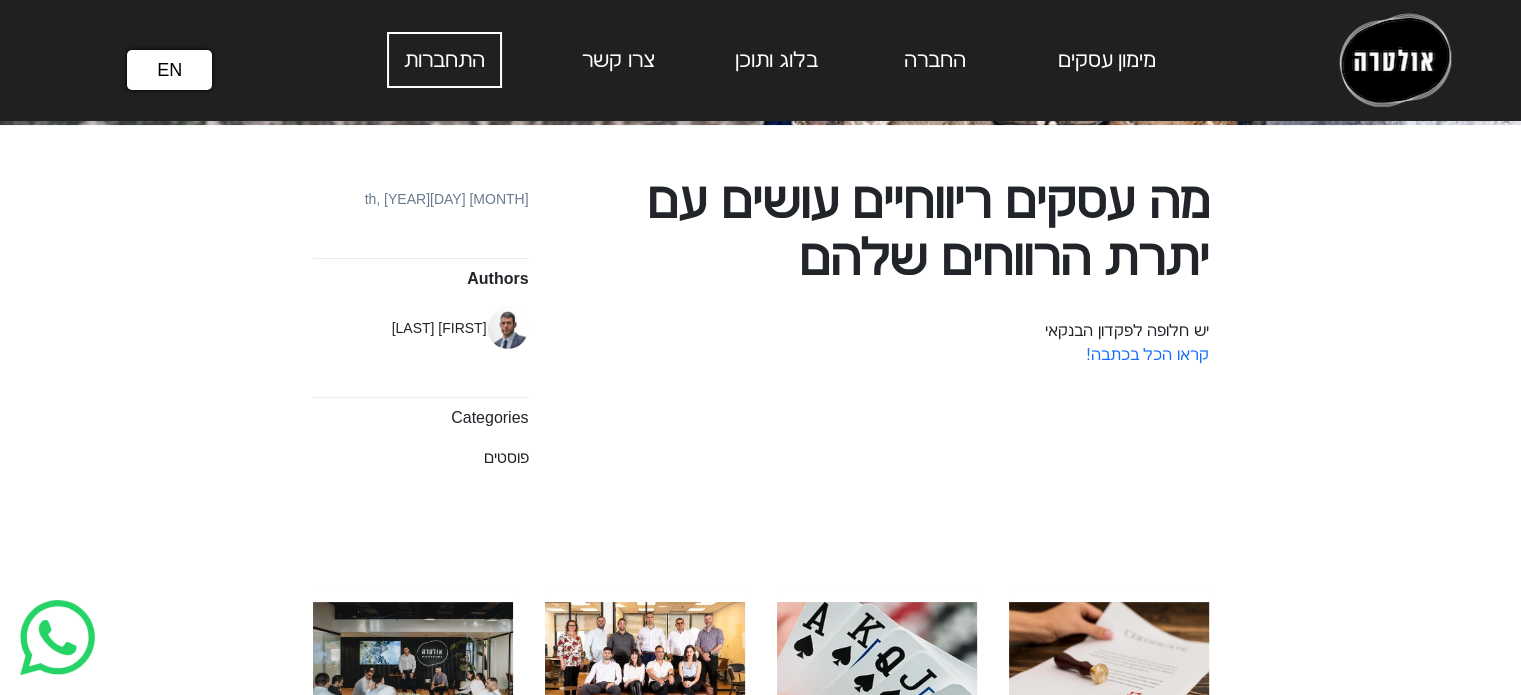 scroll, scrollTop: 100, scrollLeft: 0, axis: vertical 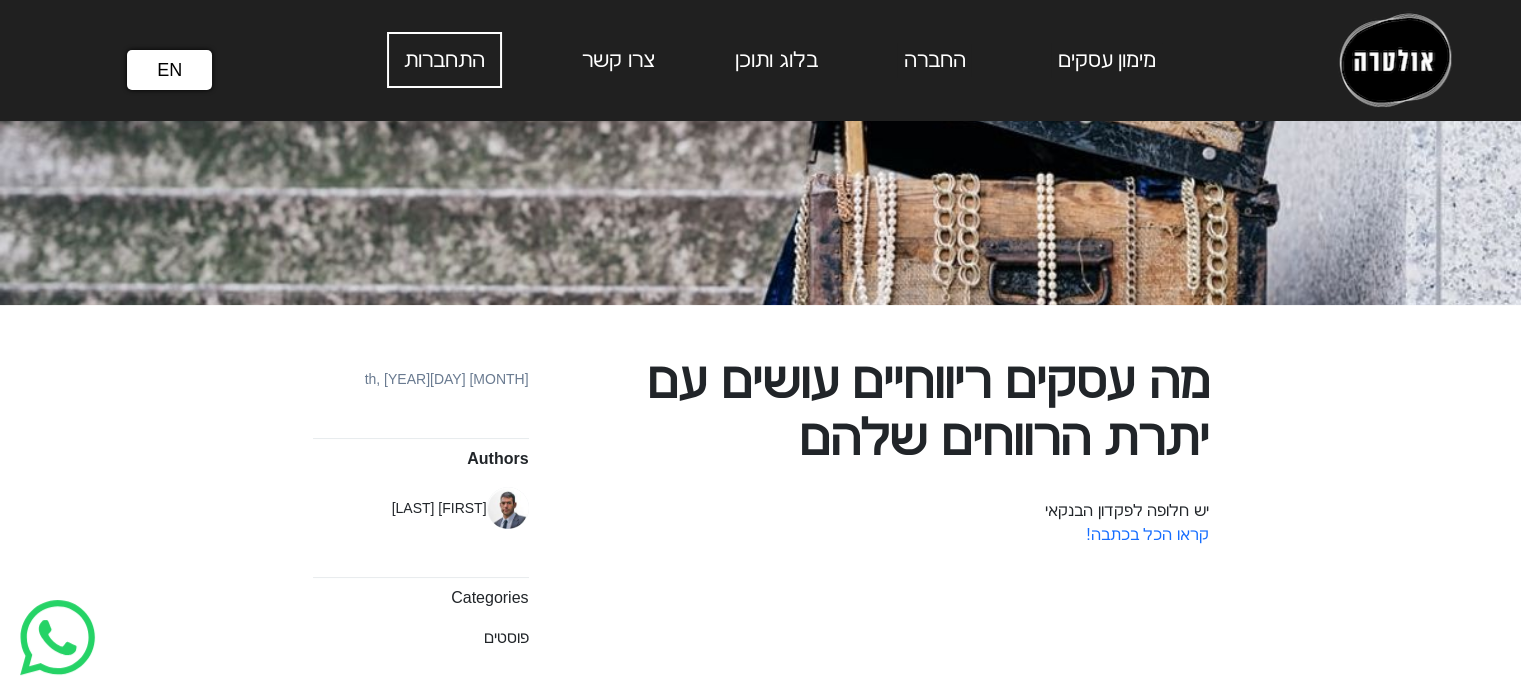 click on "מה עסקים ריווחיים עושים עם יתרת הרווחים שלהם" at bounding box center [885, 410] 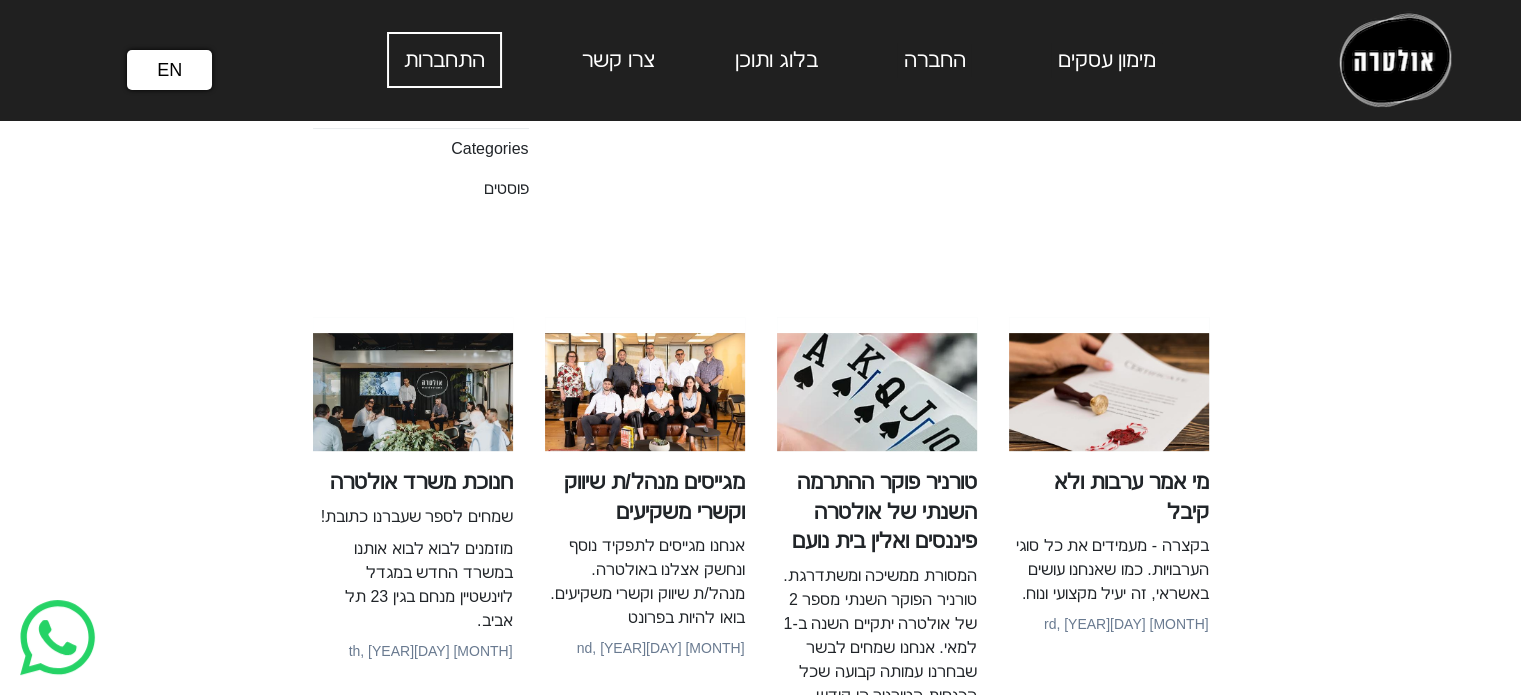 scroll, scrollTop: 800, scrollLeft: 0, axis: vertical 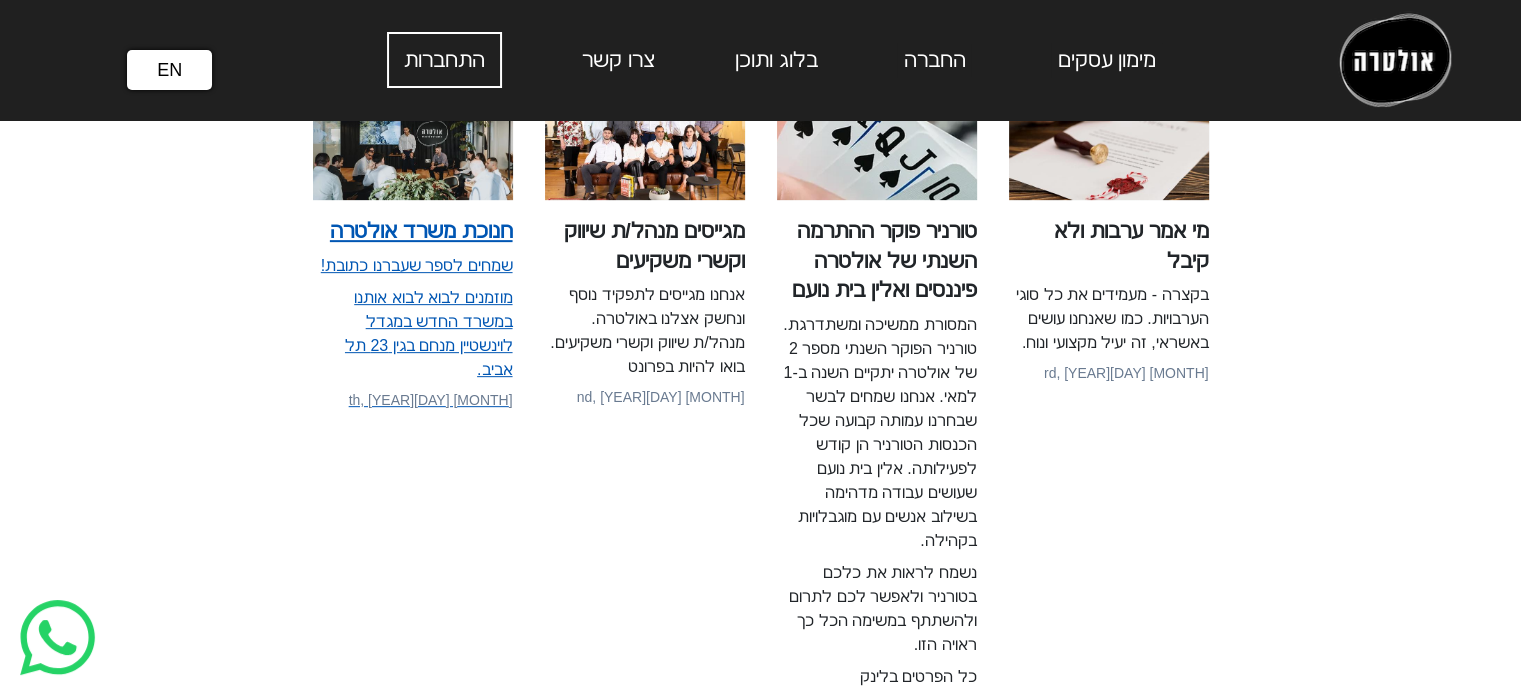 click on "שמחים לספר שעברנו כתובת!" at bounding box center (413, 266) 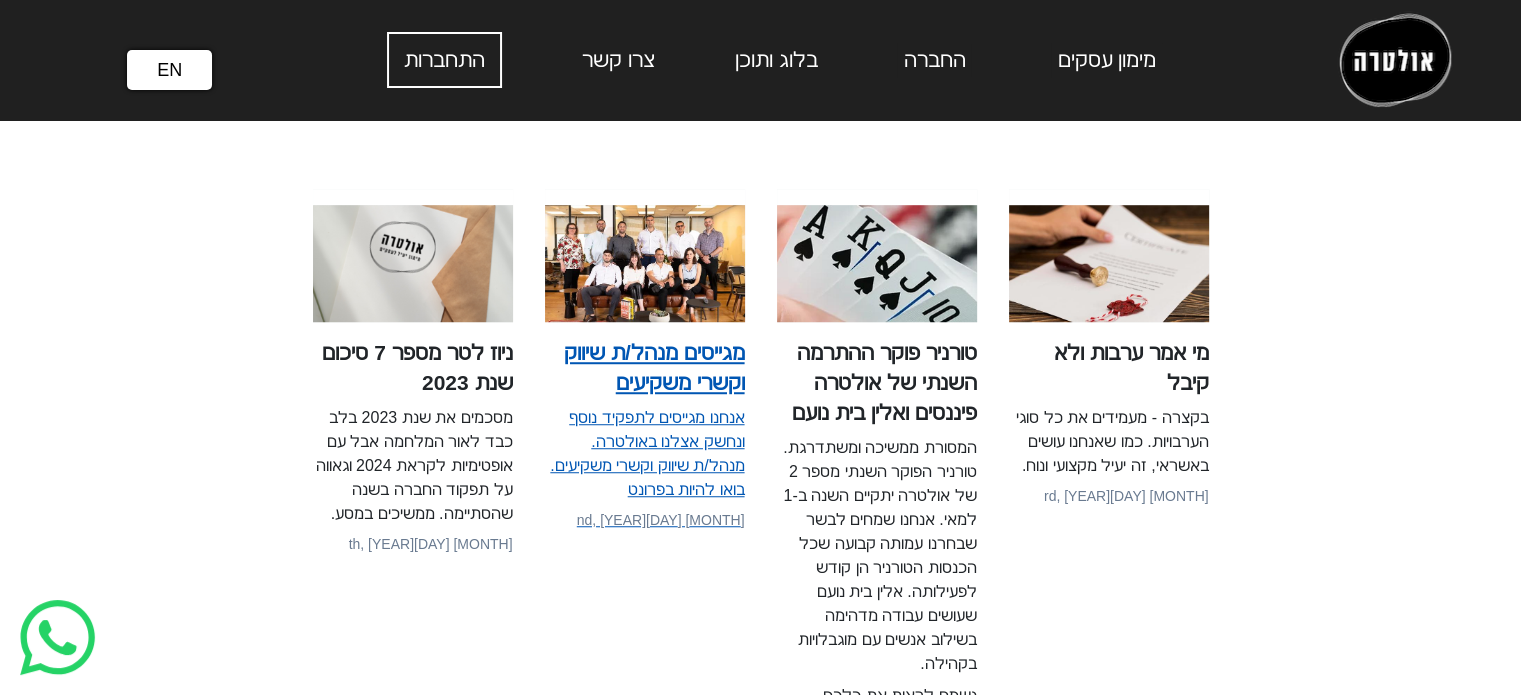 scroll, scrollTop: 1400, scrollLeft: 0, axis: vertical 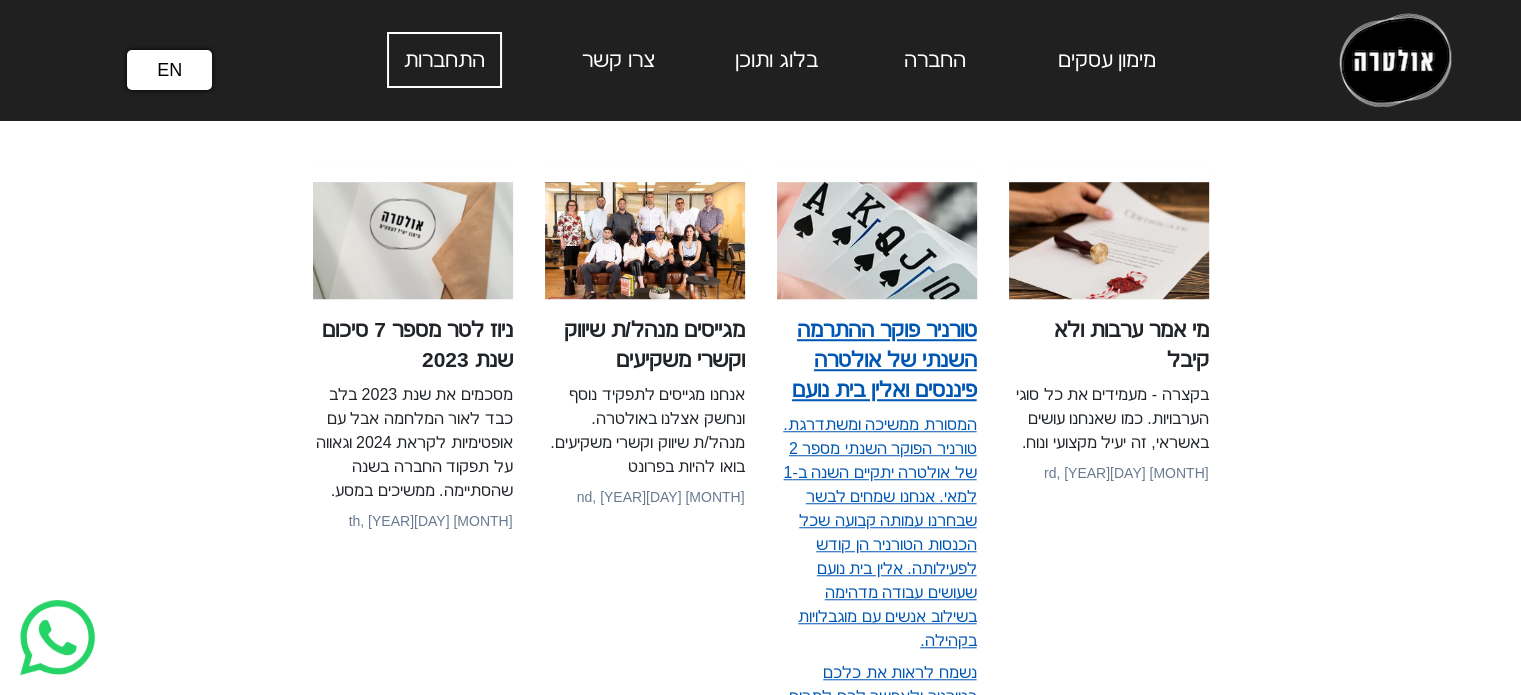 click on "טורניר פוקר ההתרמה השנתי של אולטרה פיננסים ואלין בית נועם" at bounding box center (877, 360) 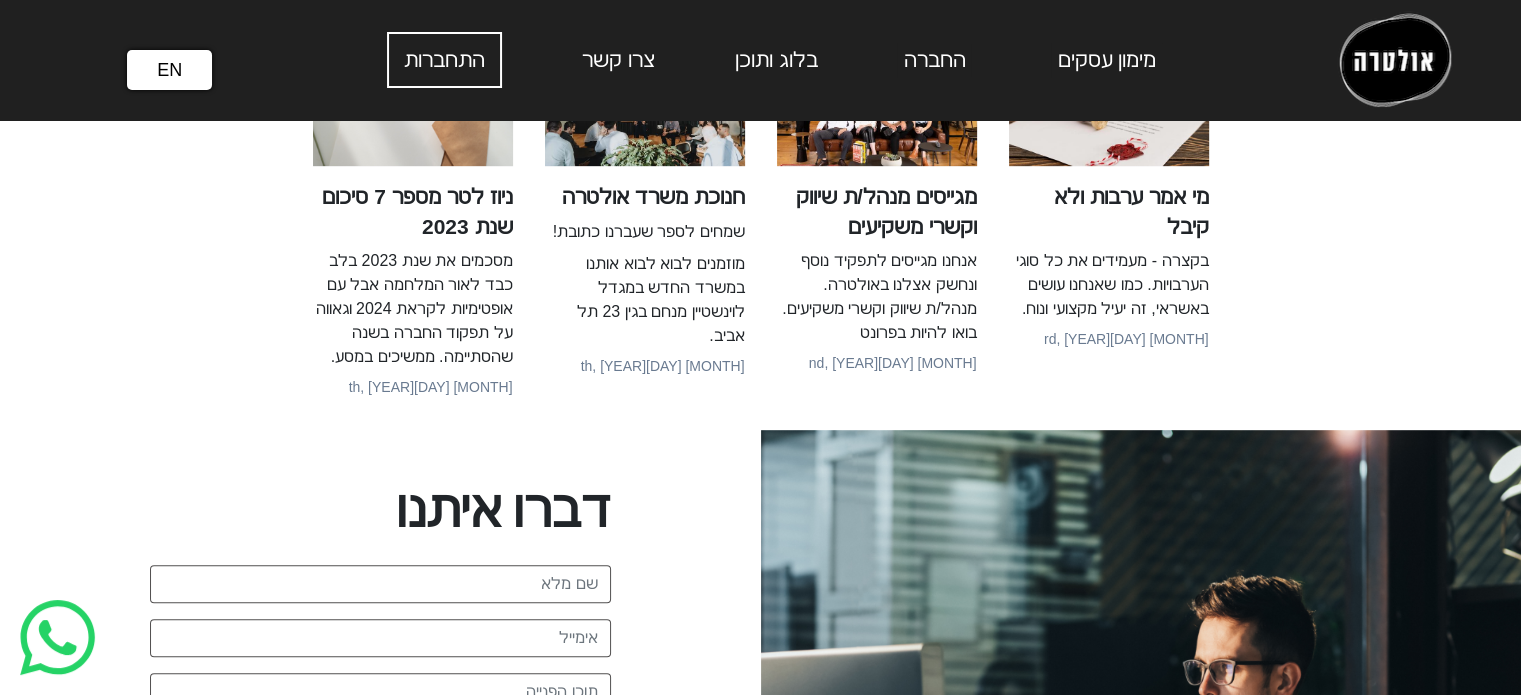 scroll, scrollTop: 800, scrollLeft: 0, axis: vertical 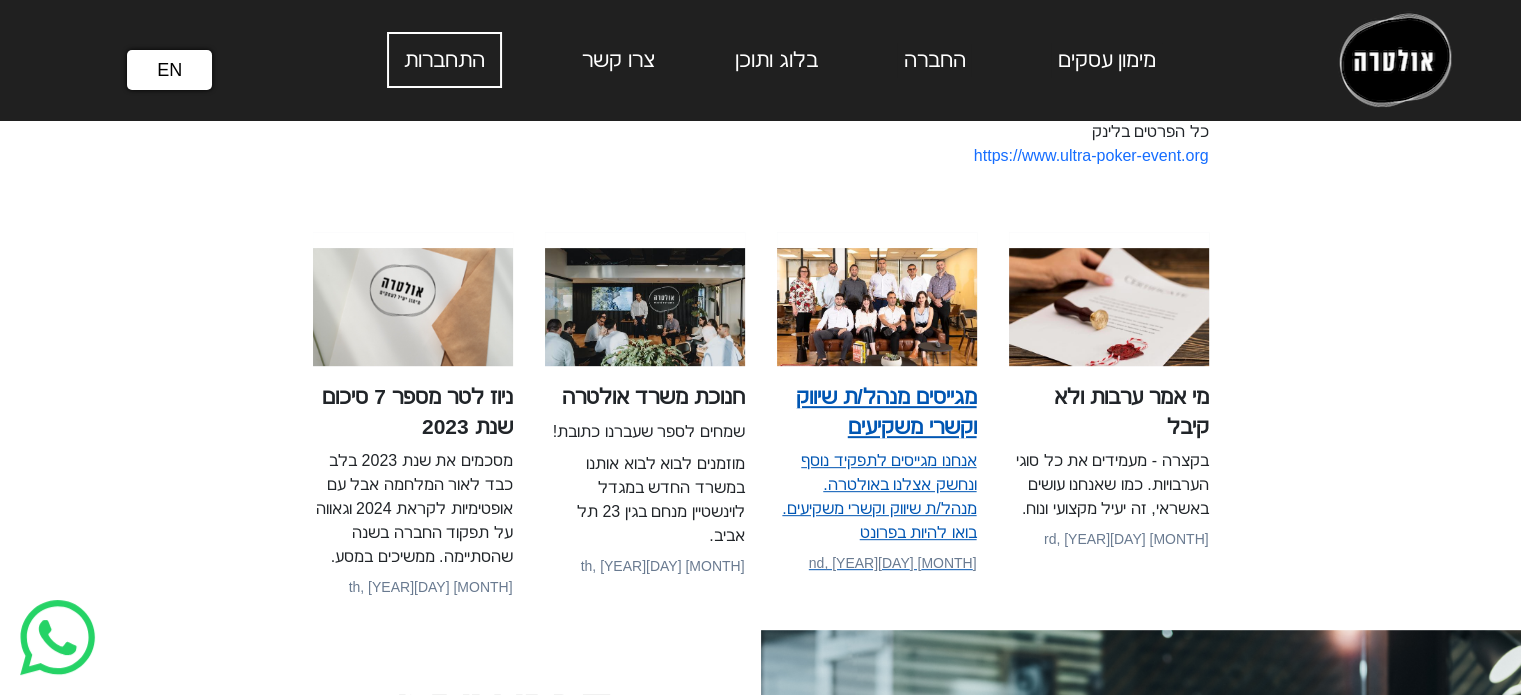 click on "מגייסים מנהל/ת שיווק וקשרי משקיעים" at bounding box center [877, 412] 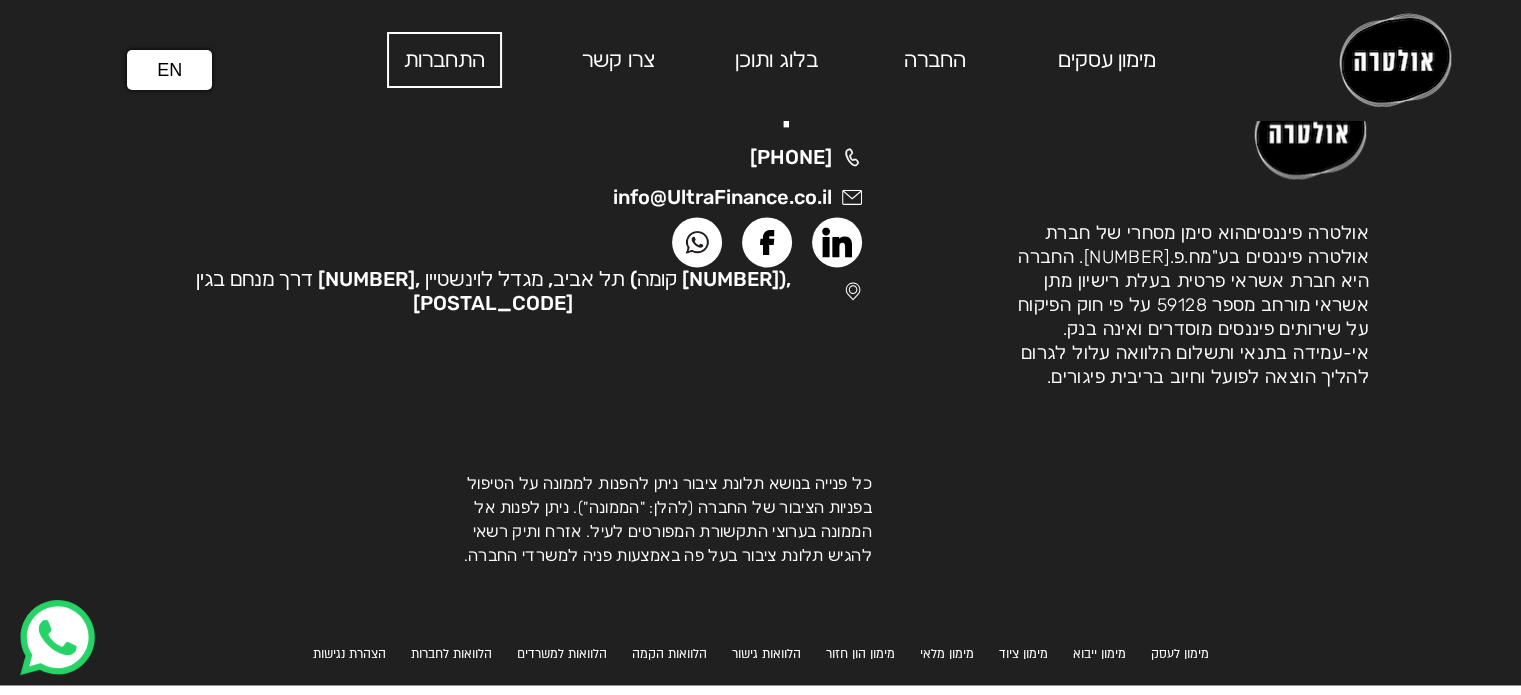 scroll, scrollTop: 3018, scrollLeft: 0, axis: vertical 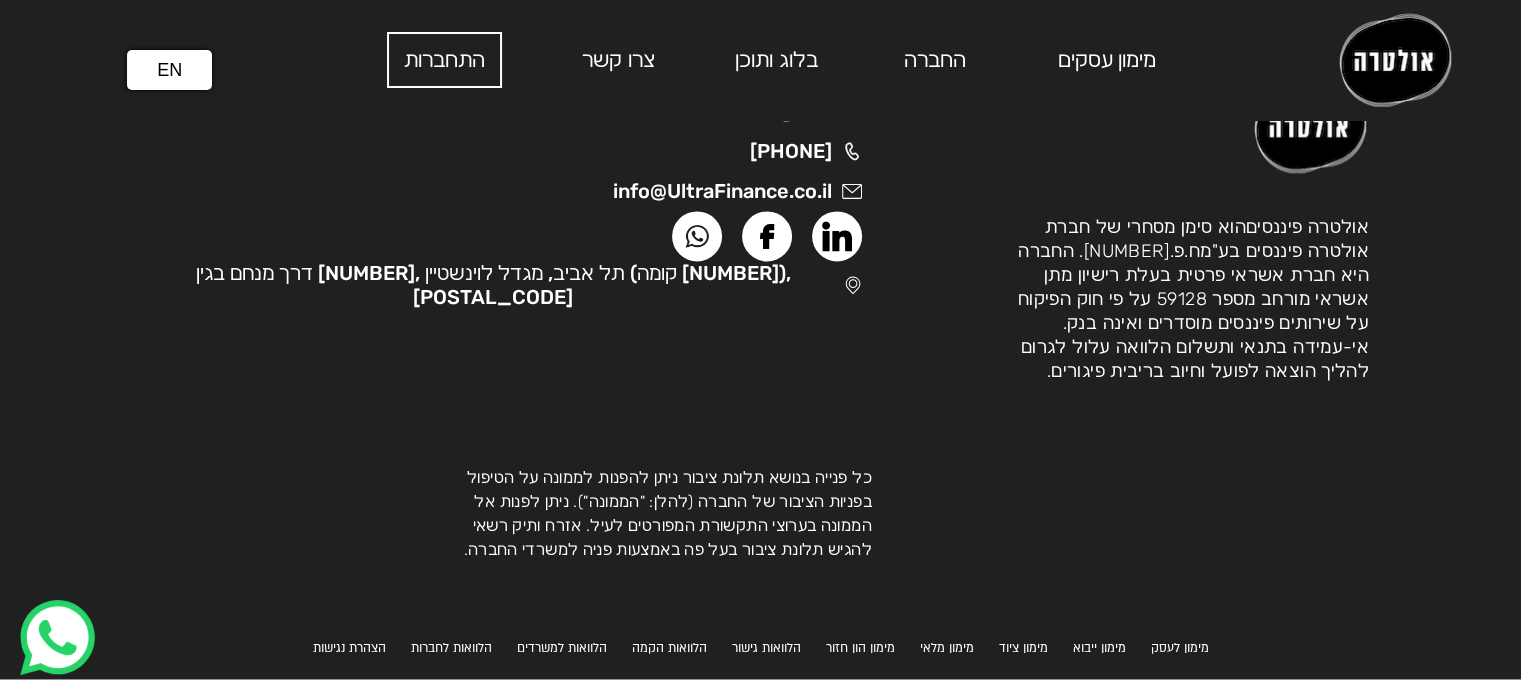 click on "info@UltraFinance.co.il" at bounding box center [722, 191] 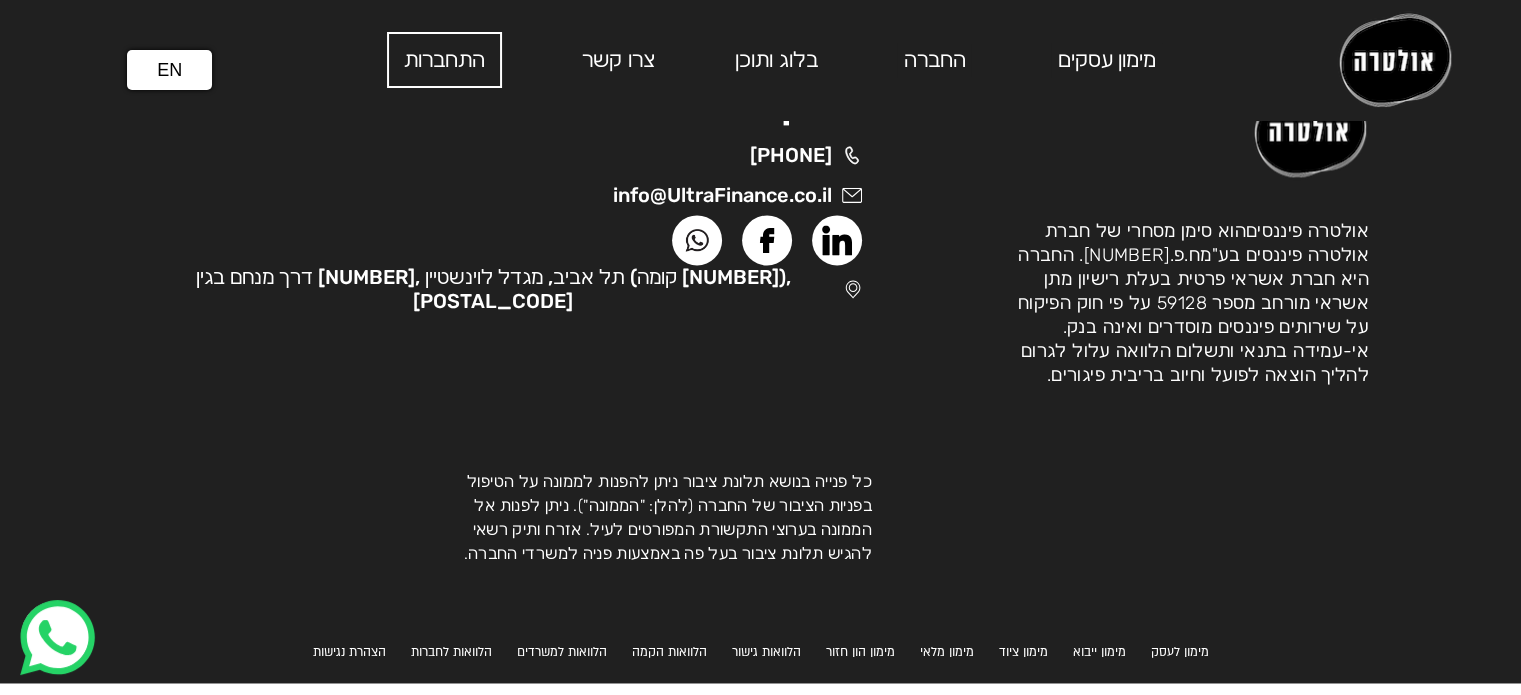 scroll, scrollTop: 2818, scrollLeft: 0, axis: vertical 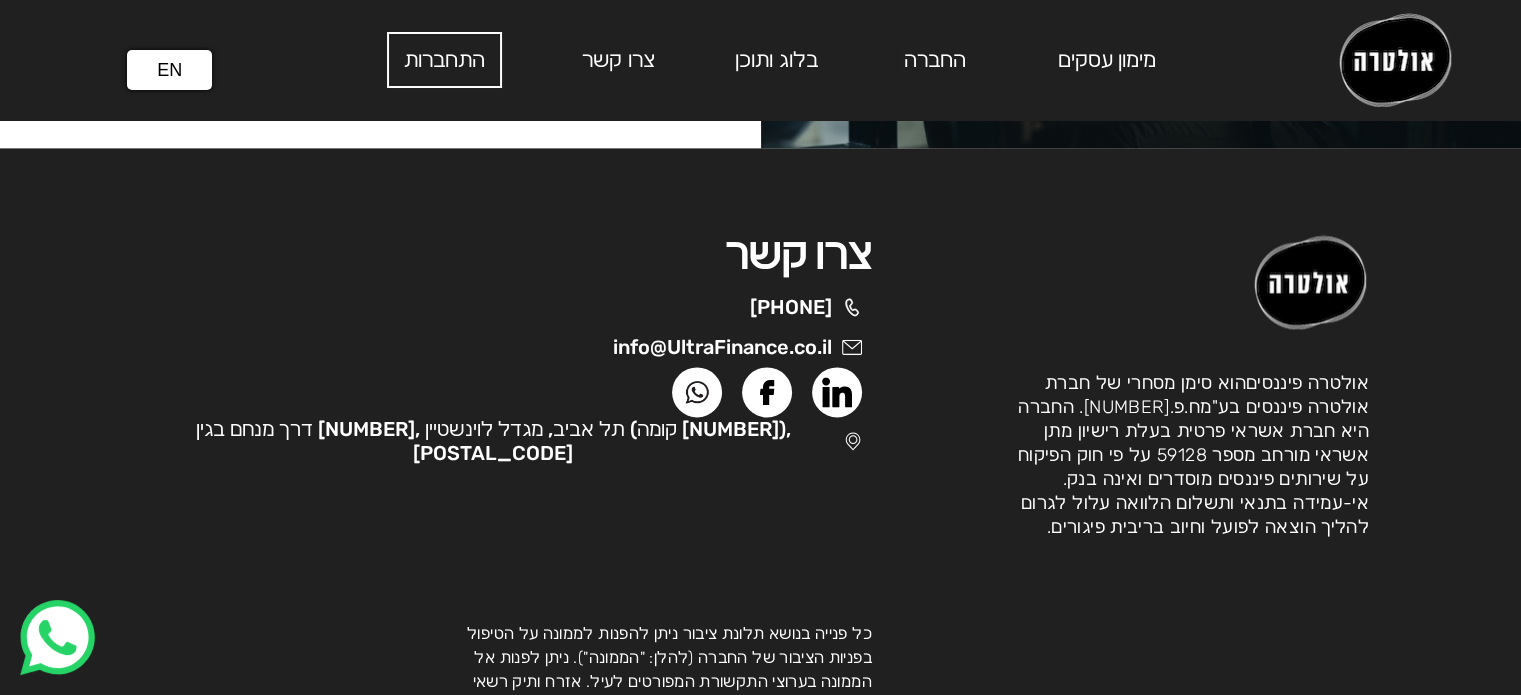 click on "צרו קשר" at bounding box center (512, 255) 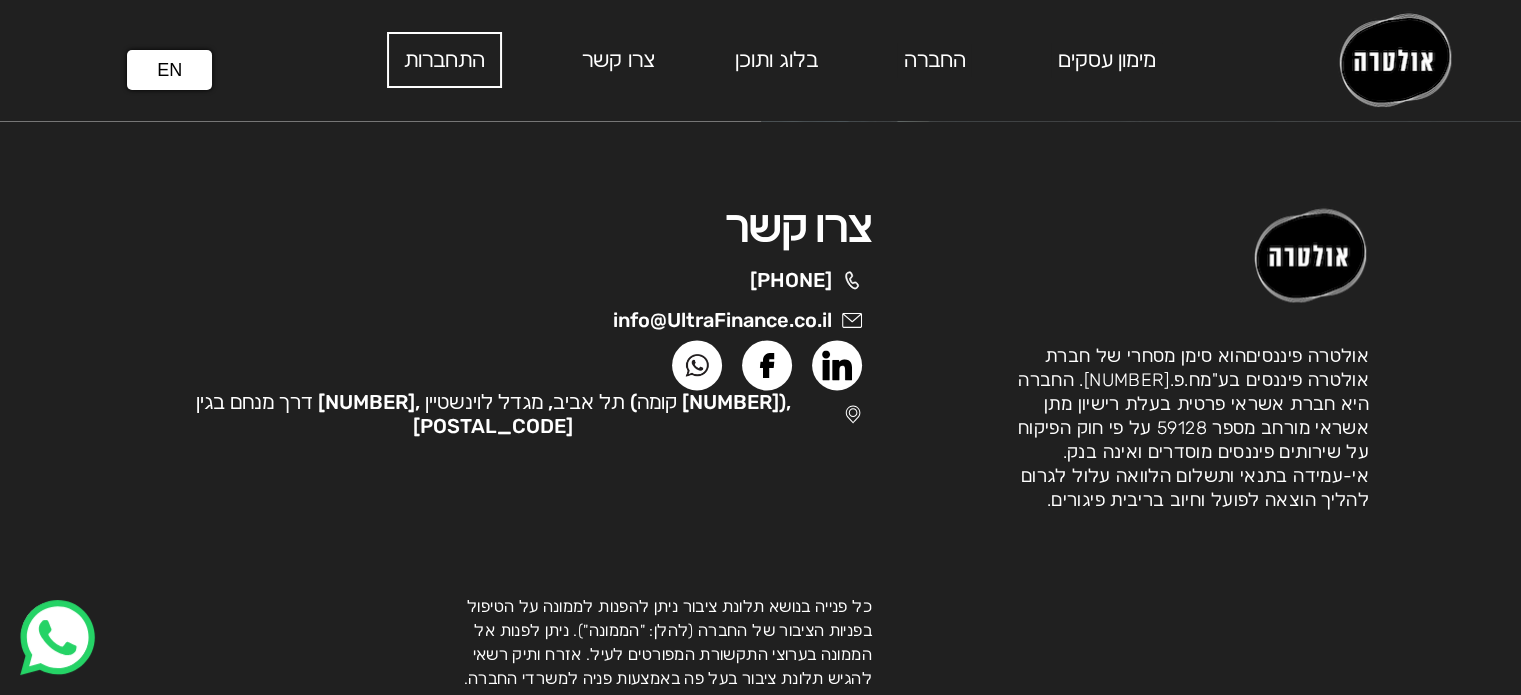scroll, scrollTop: 3018, scrollLeft: 0, axis: vertical 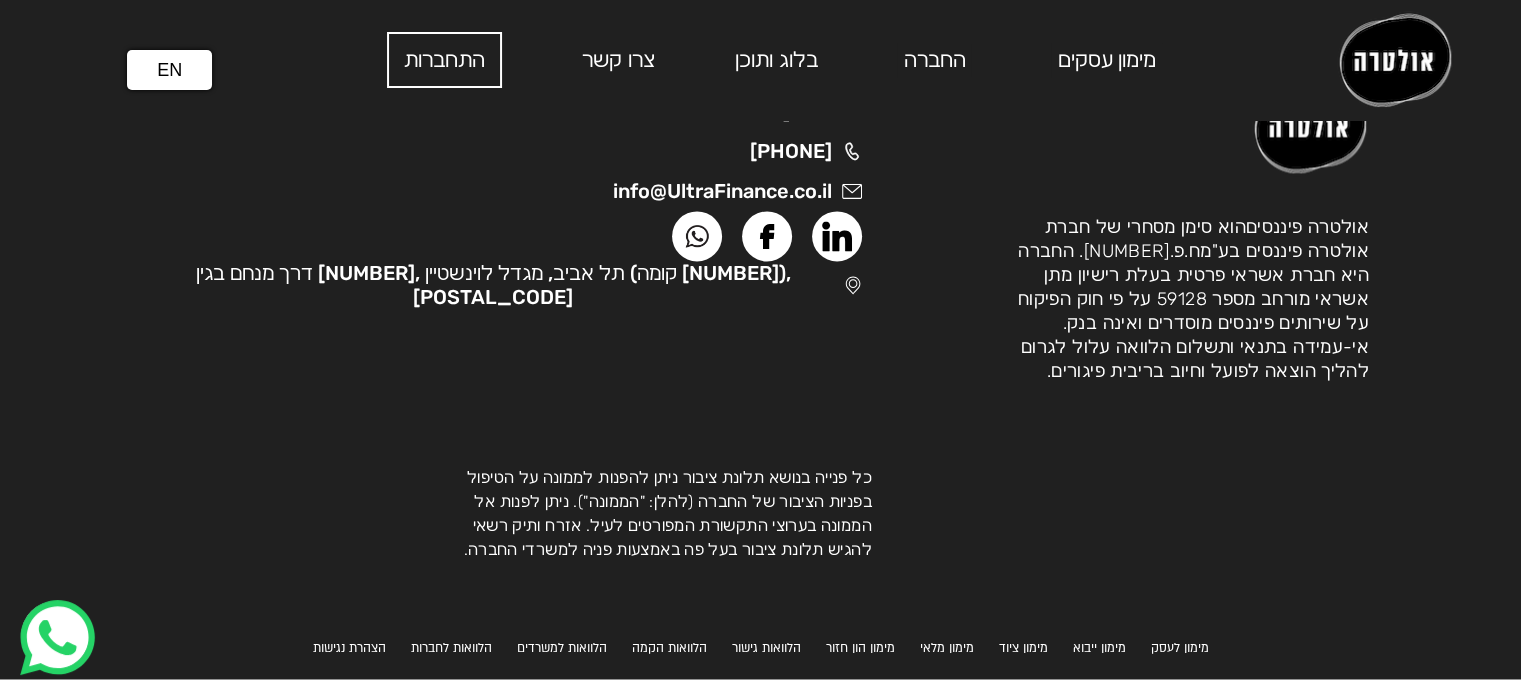 click on "מימון לעסק" at bounding box center [349, 648] 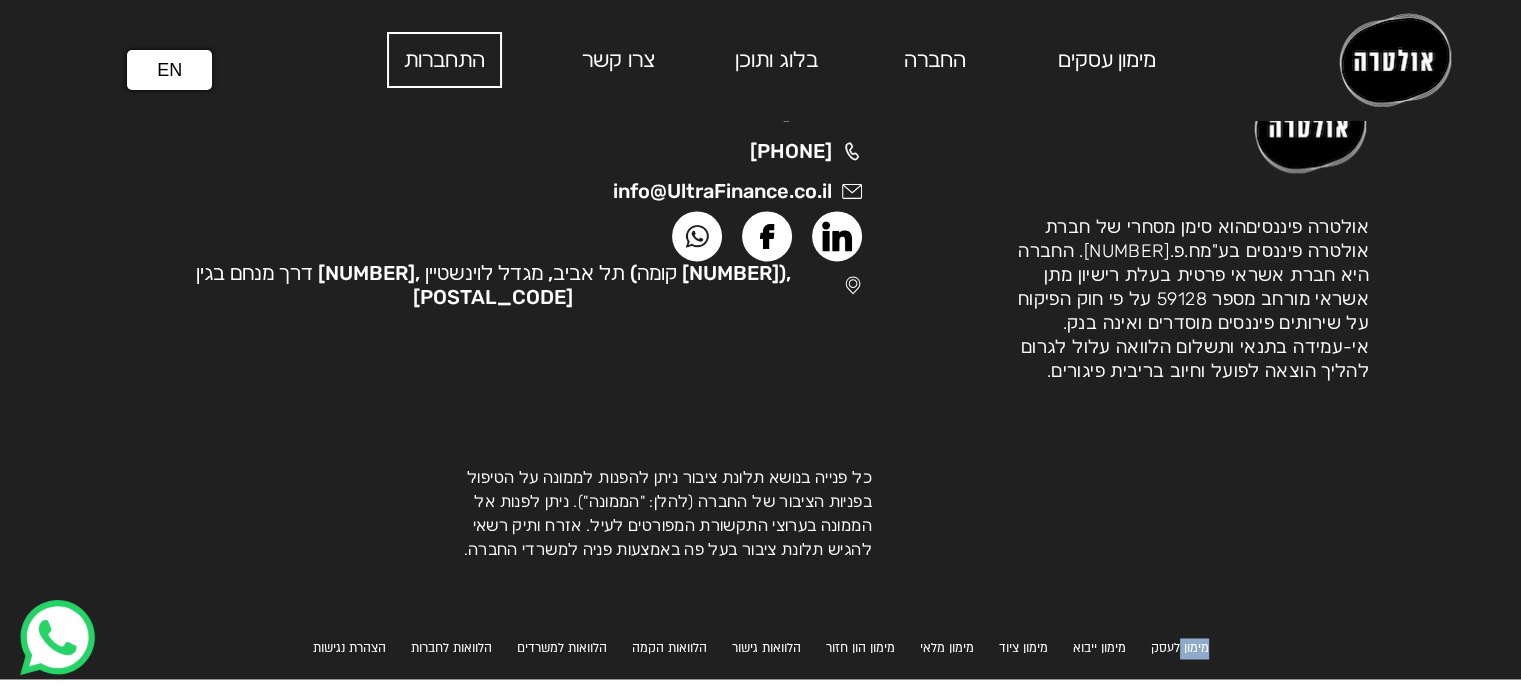 click on "מימון לעסק" at bounding box center (349, 648) 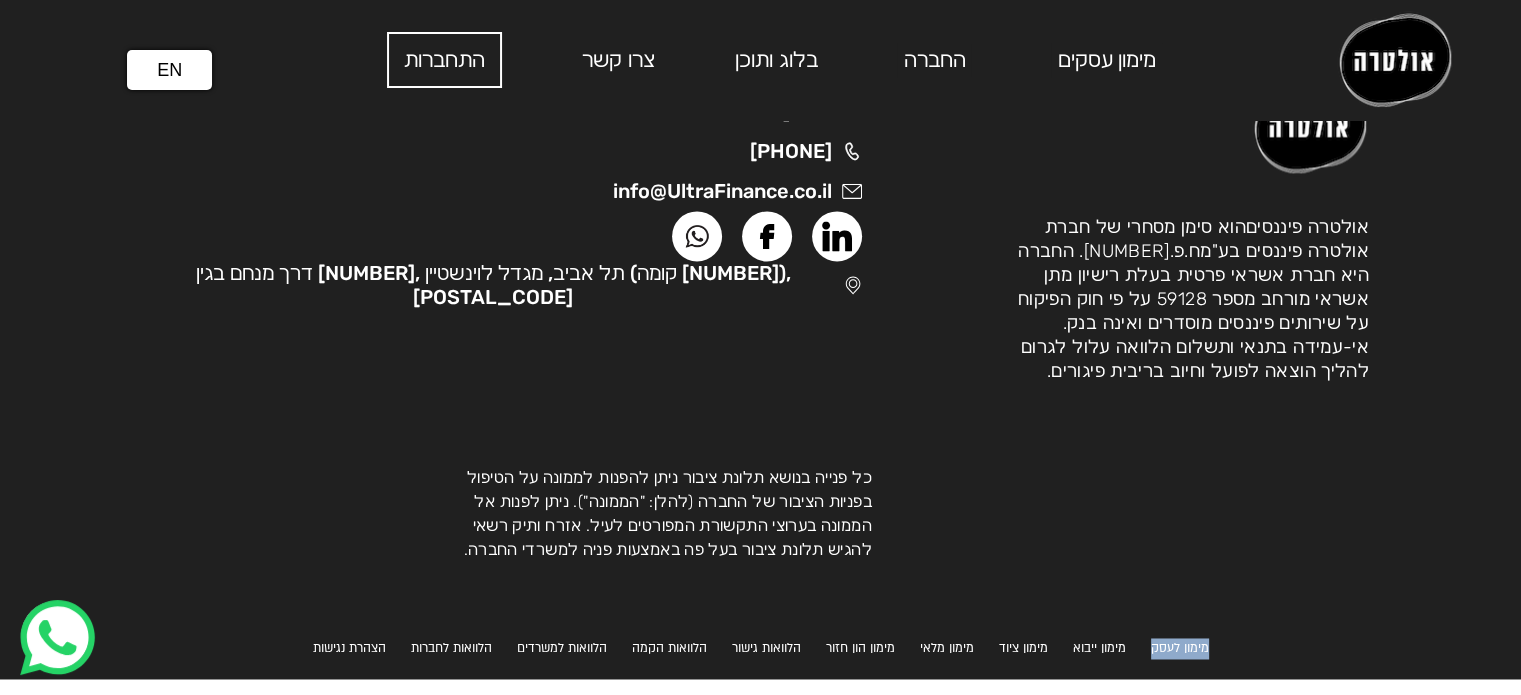 click on "מימון לעסק" at bounding box center [349, 648] 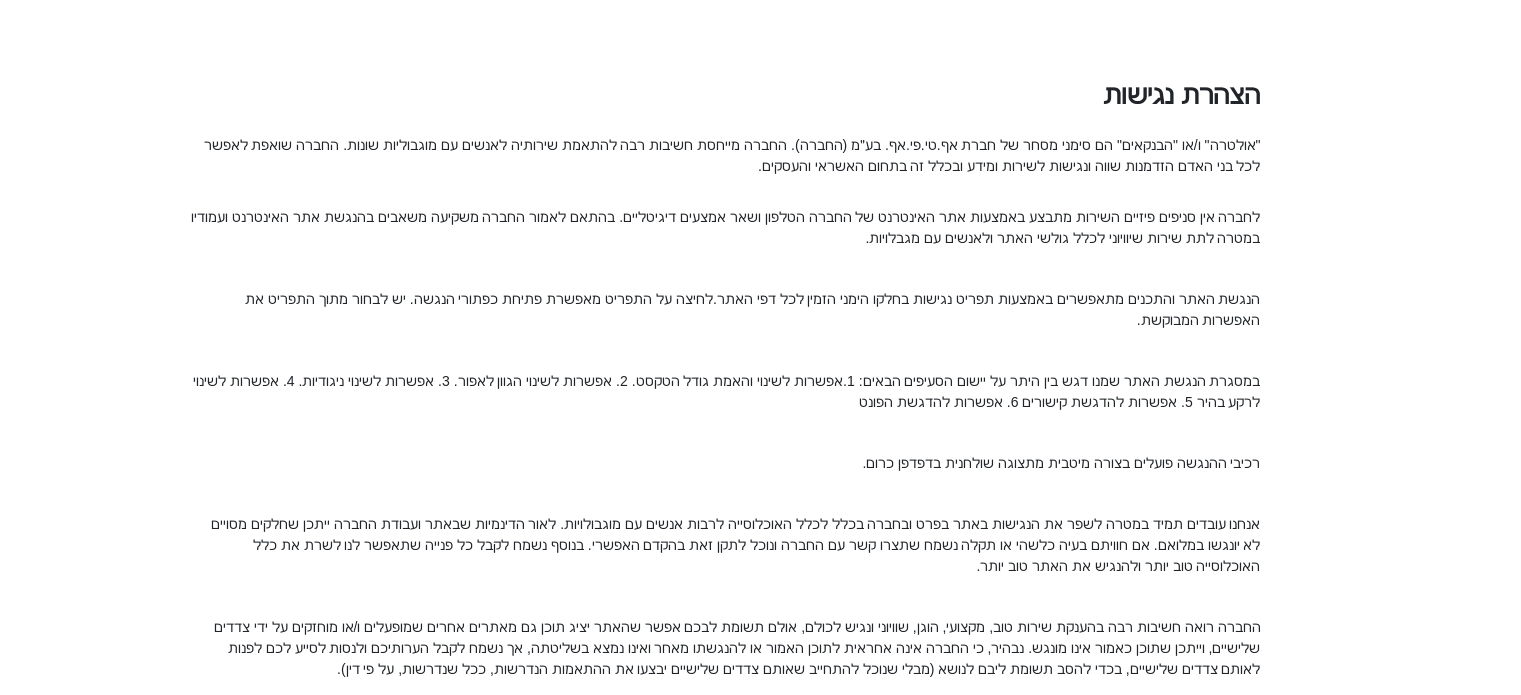scroll, scrollTop: 0, scrollLeft: 0, axis: both 